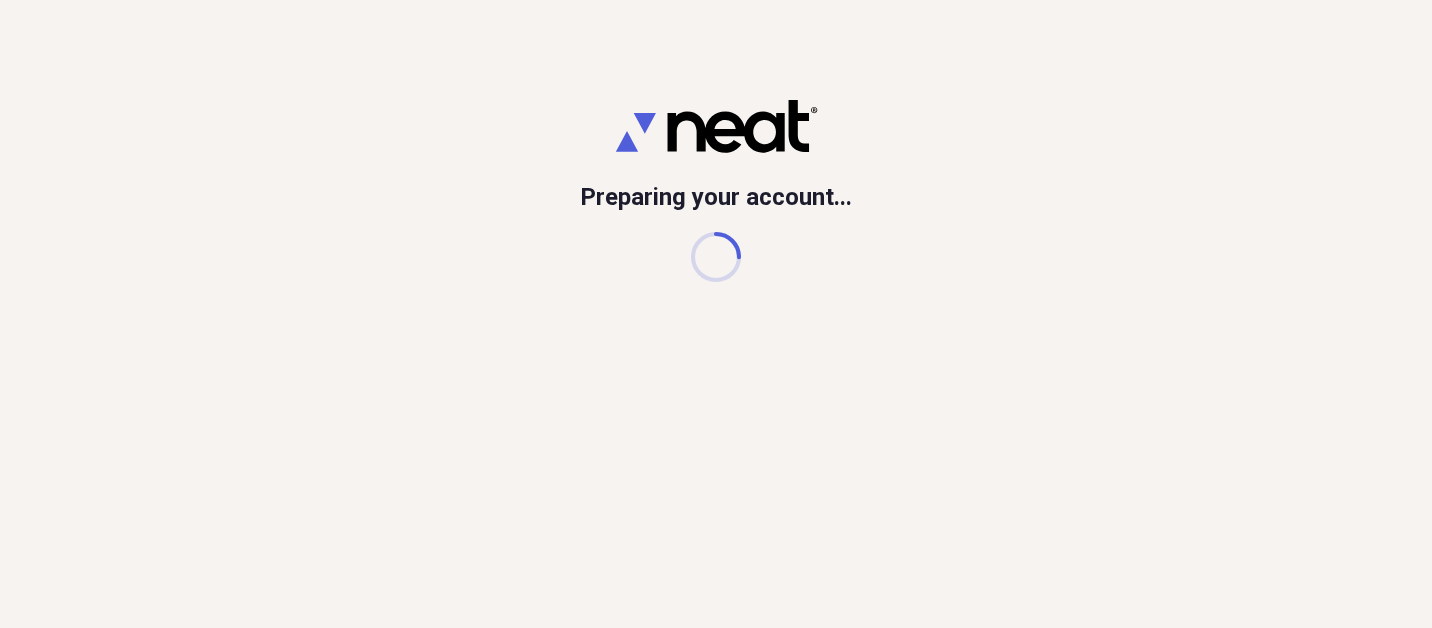 scroll, scrollTop: 0, scrollLeft: 0, axis: both 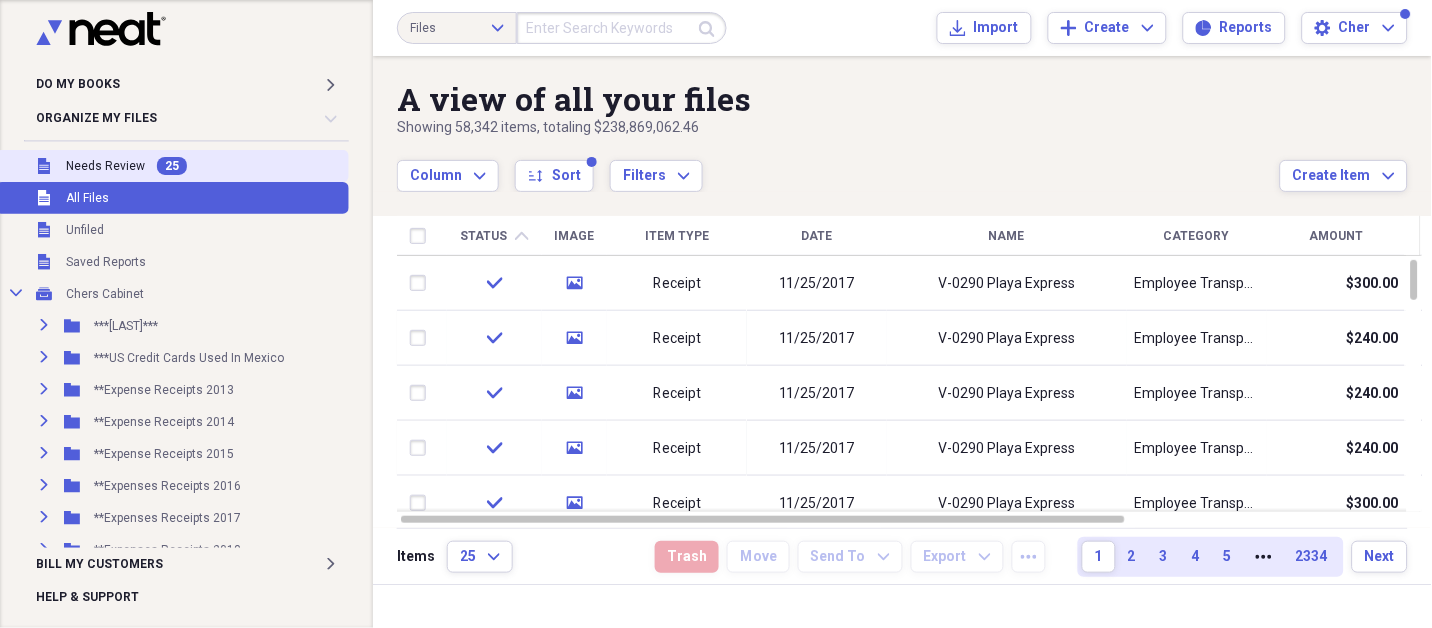 click on "Unfiled Needs Review 25" at bounding box center [172, 166] 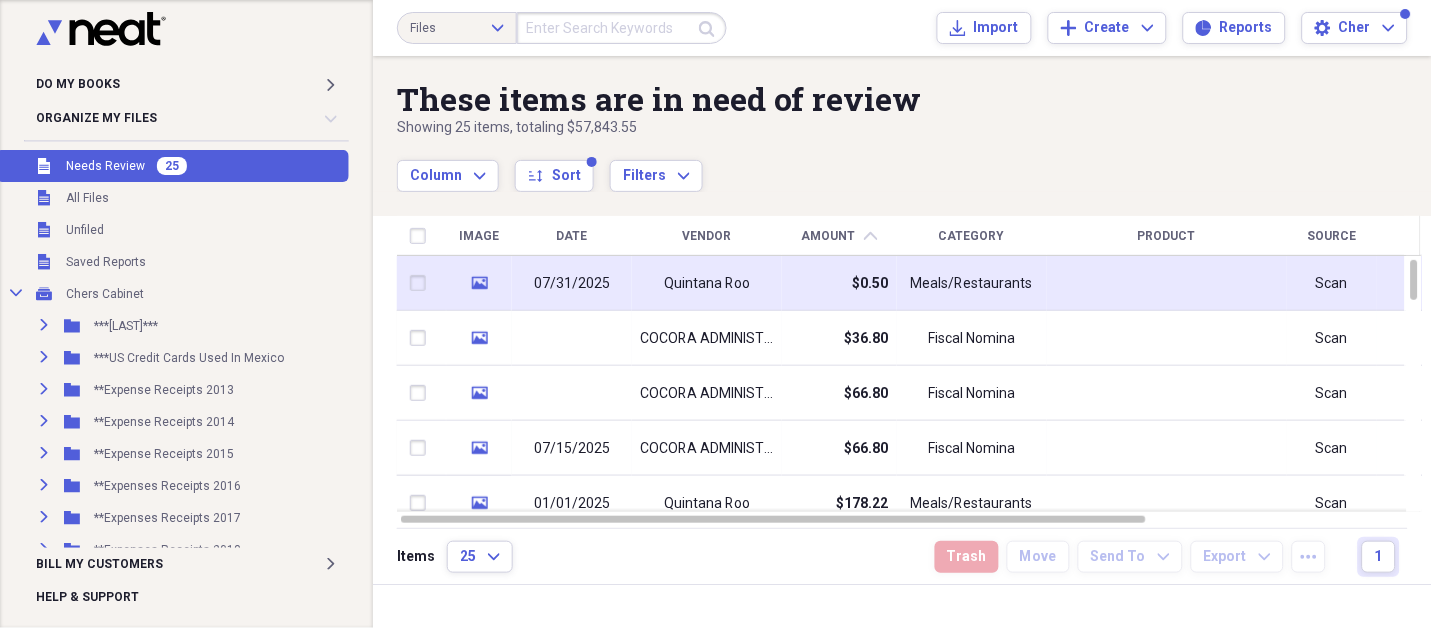 click on "Quintana Roo" at bounding box center (707, 283) 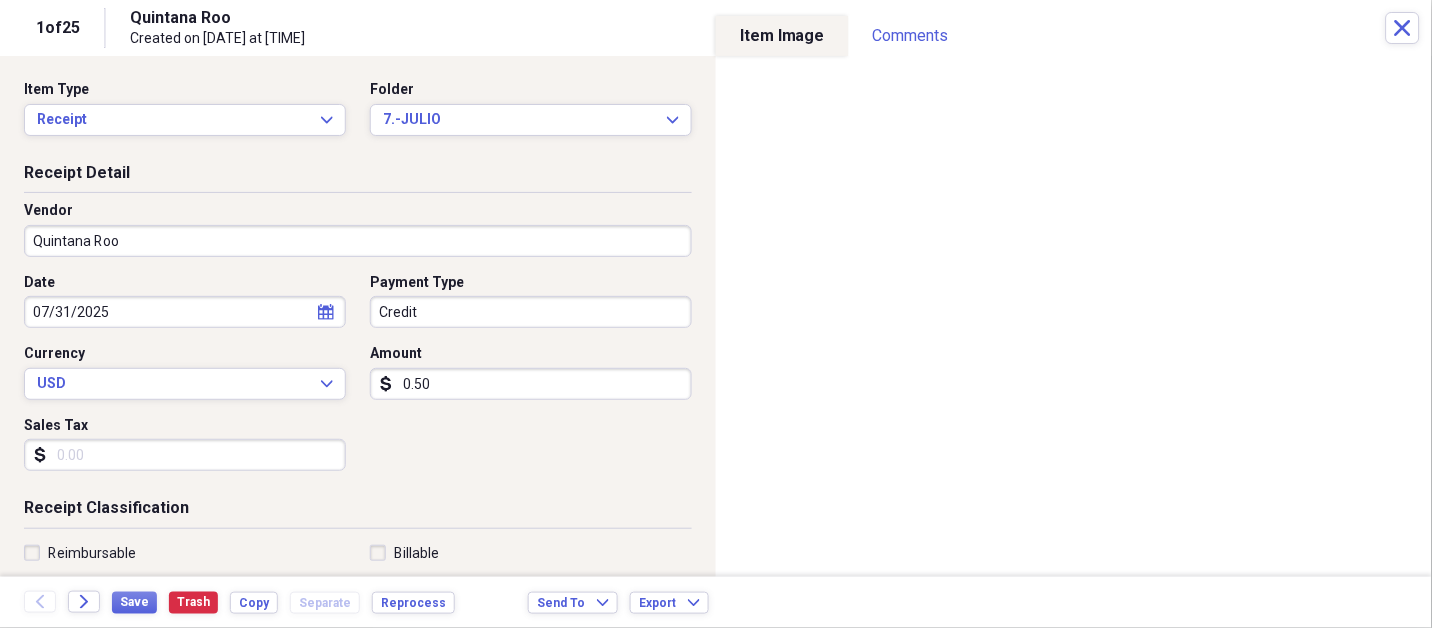 click on "Quintana Roo" at bounding box center (358, 241) 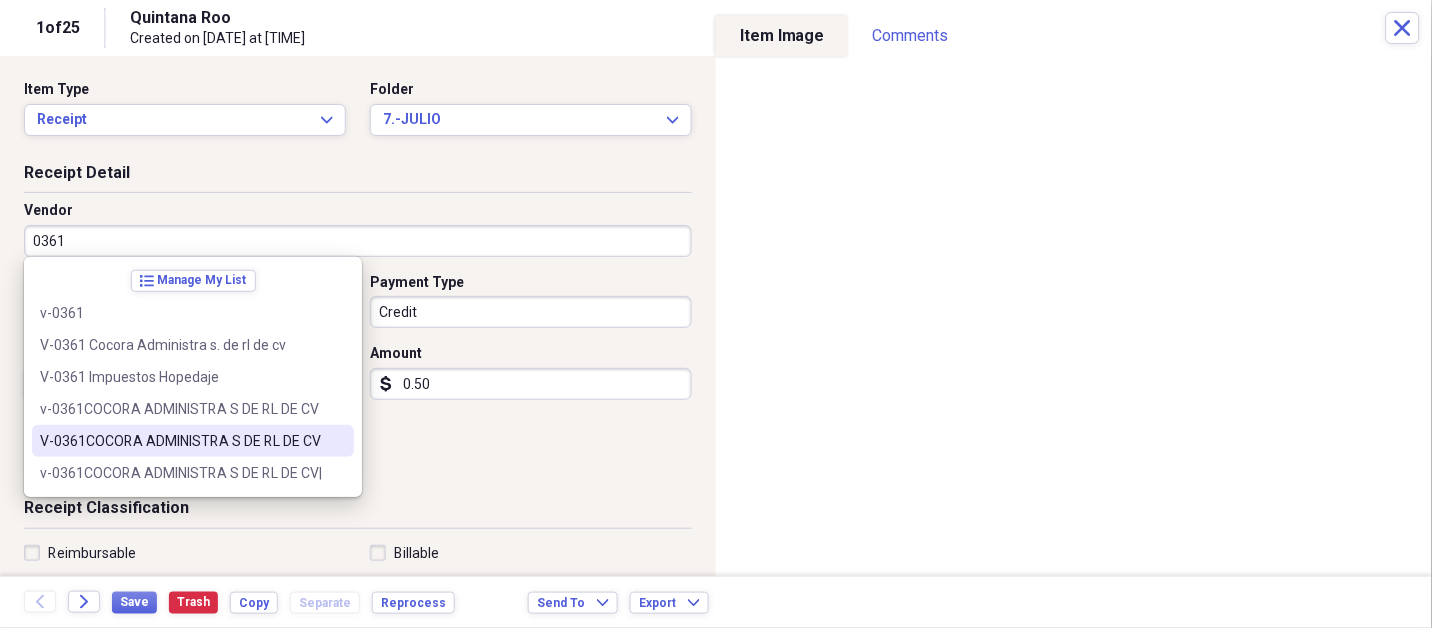 type on "V-0361COCORA ADMINISTRA S DE RL DE CV" 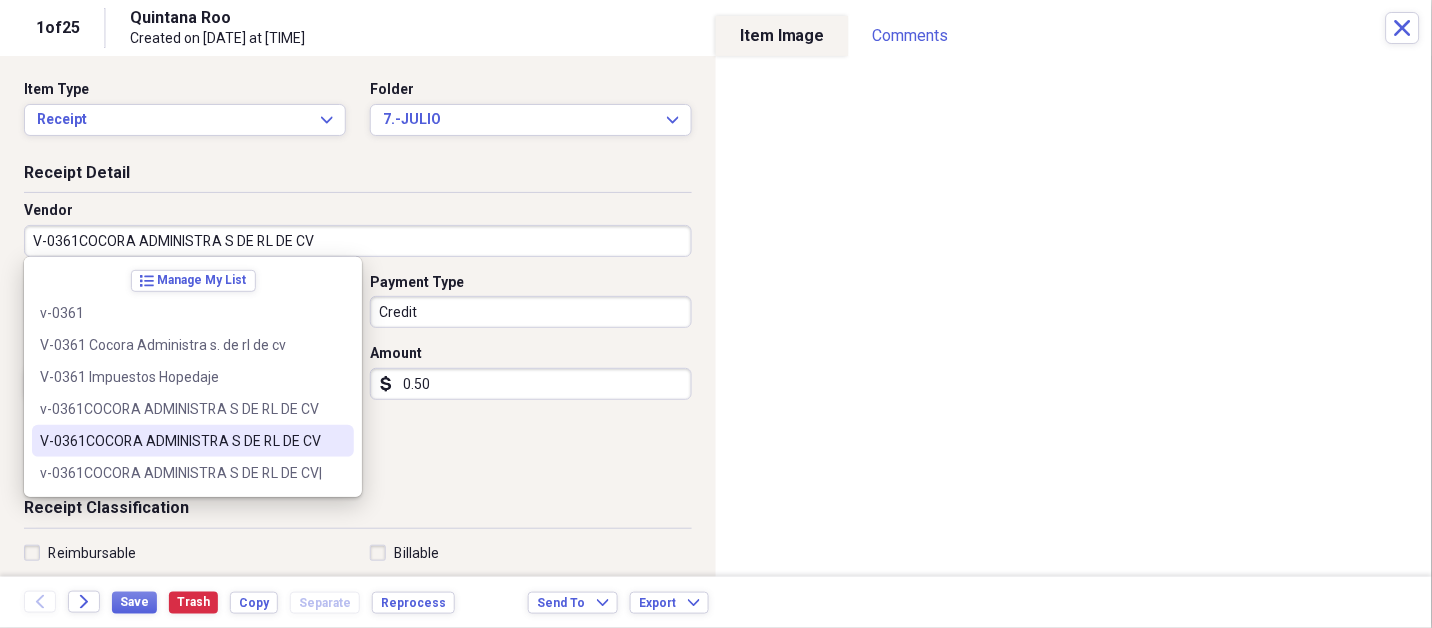 select on "6" 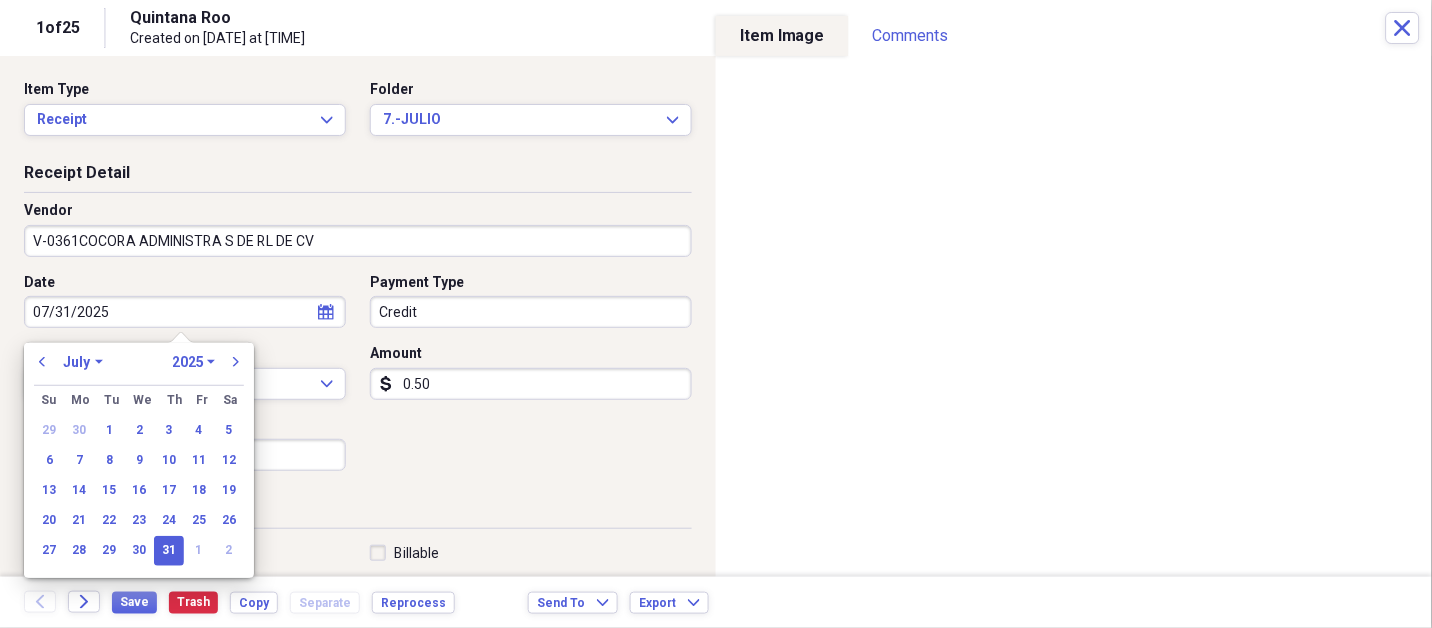 type on "FISCAL NOMINA" 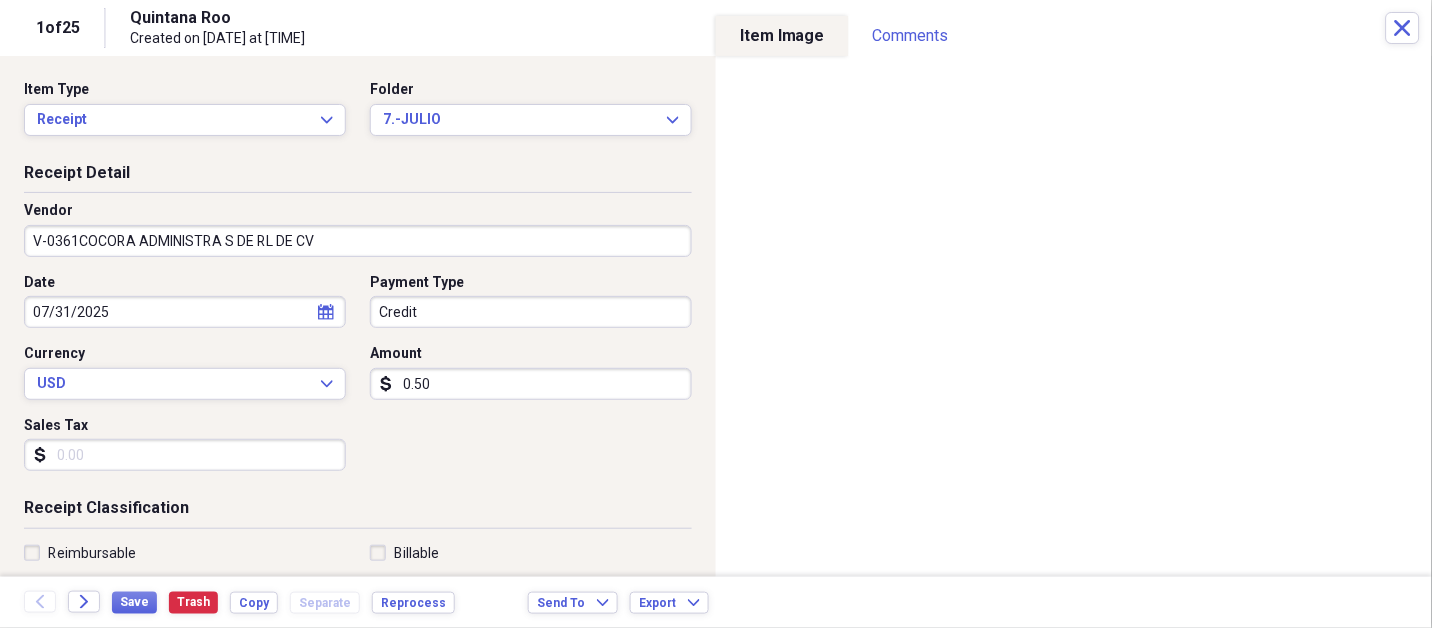 type 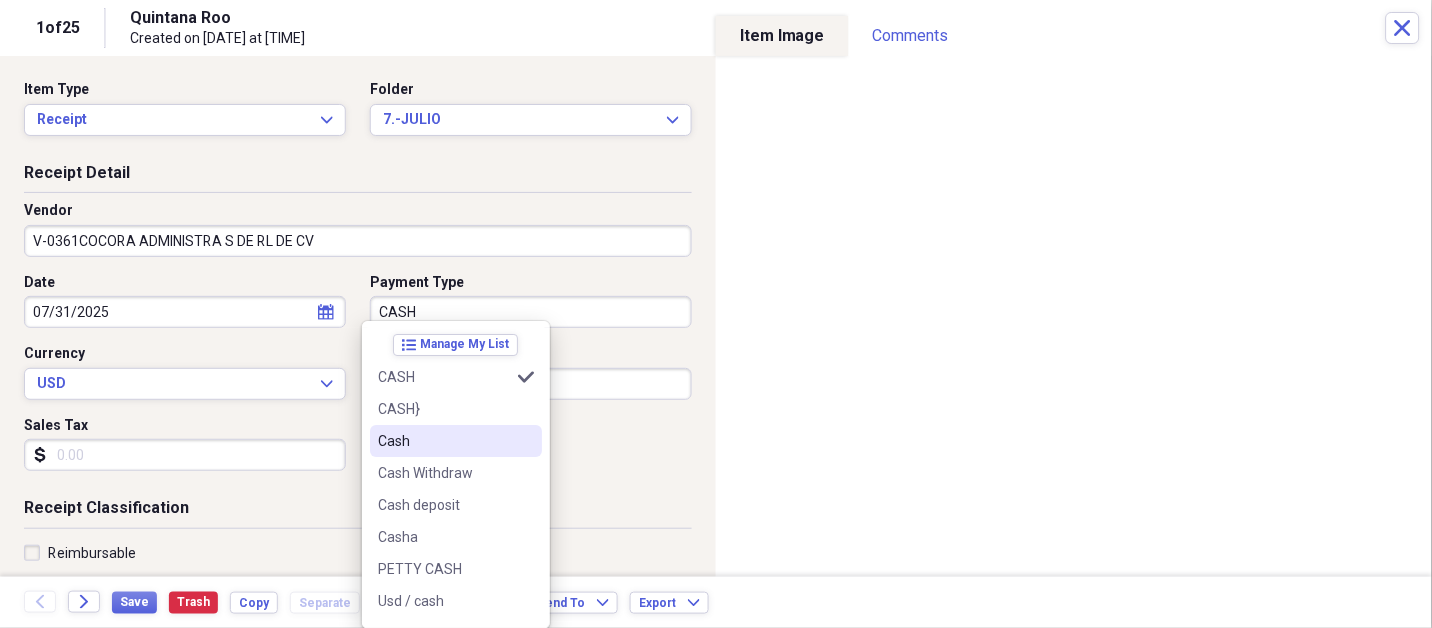 type on "Cash" 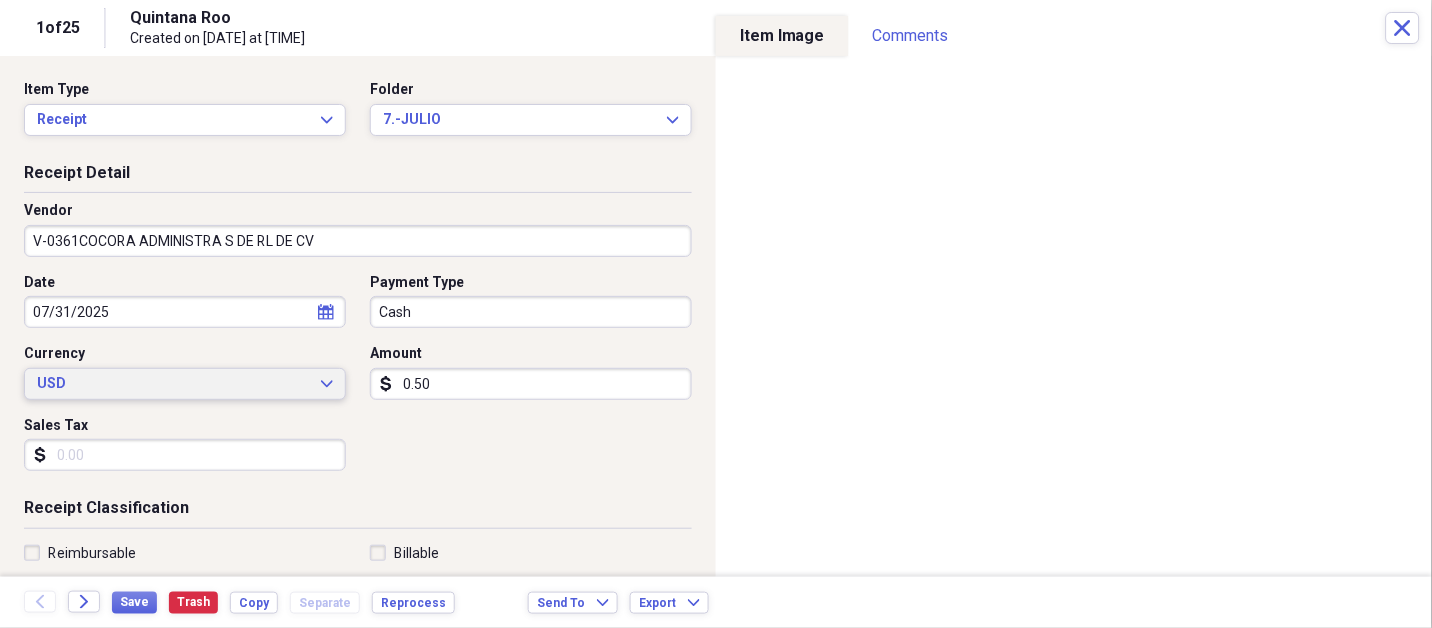 type 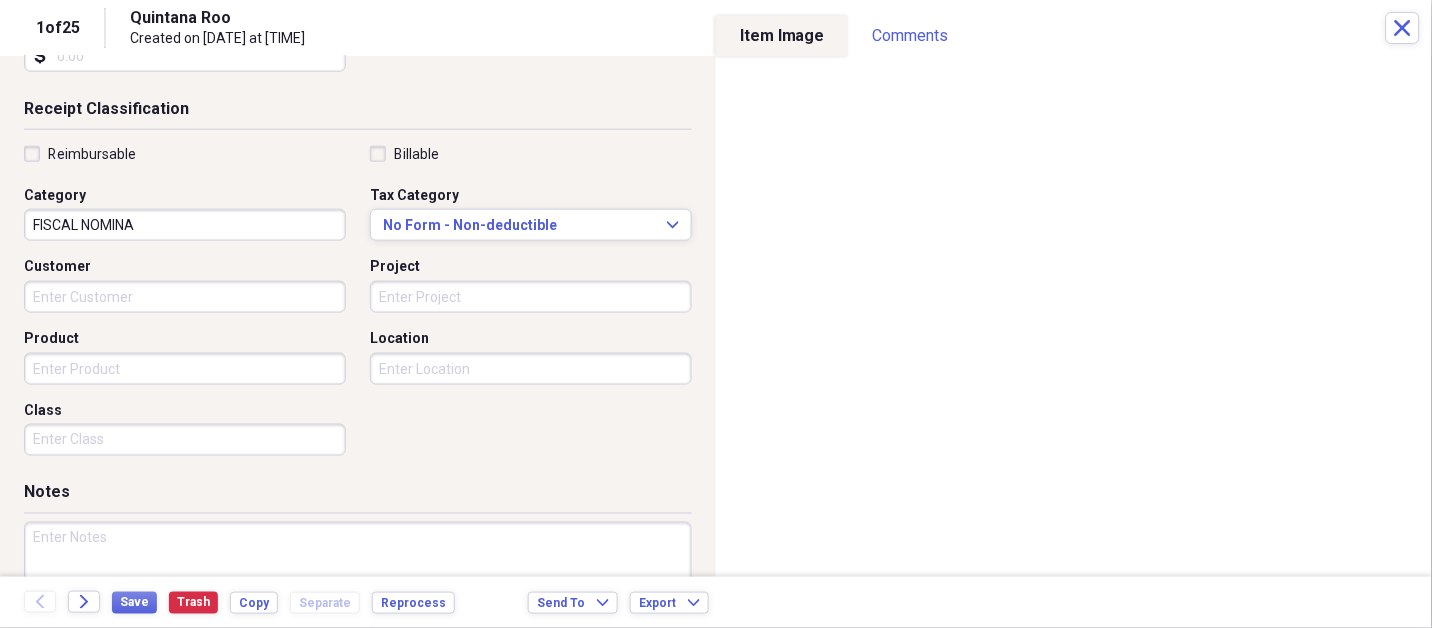 scroll, scrollTop: 401, scrollLeft: 0, axis: vertical 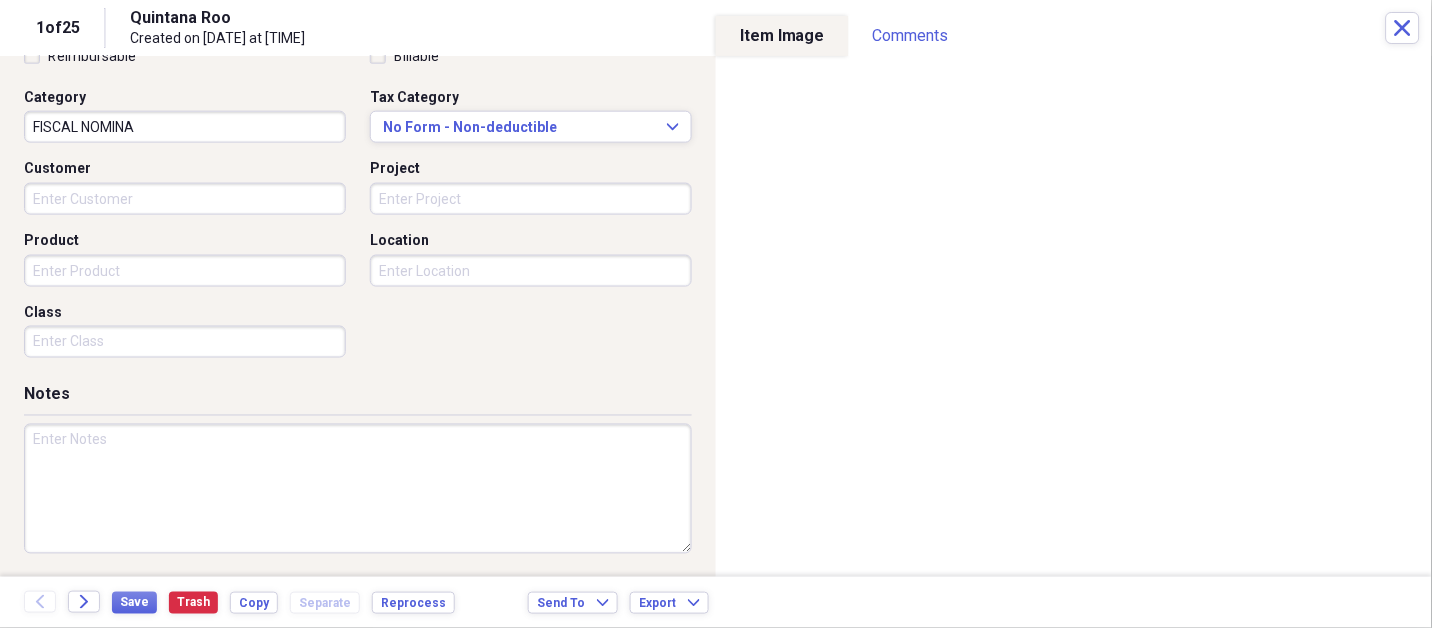 type on "11581.35" 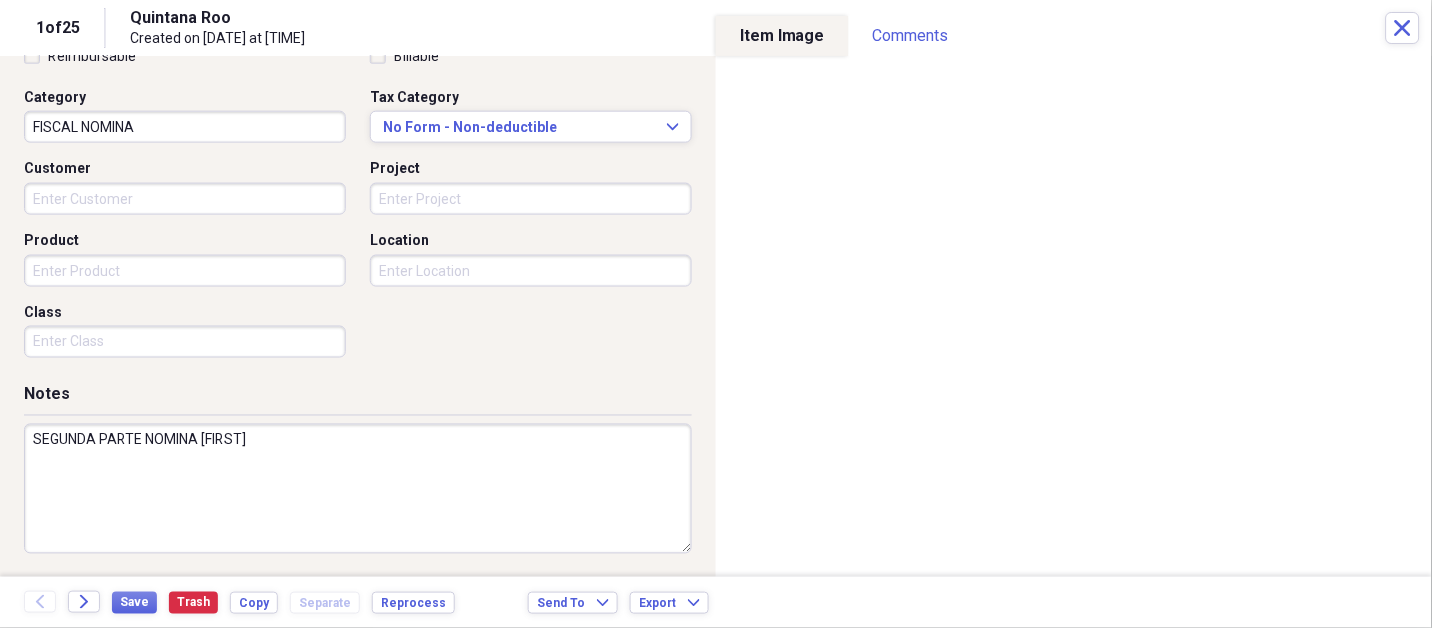 scroll, scrollTop: 0, scrollLeft: 0, axis: both 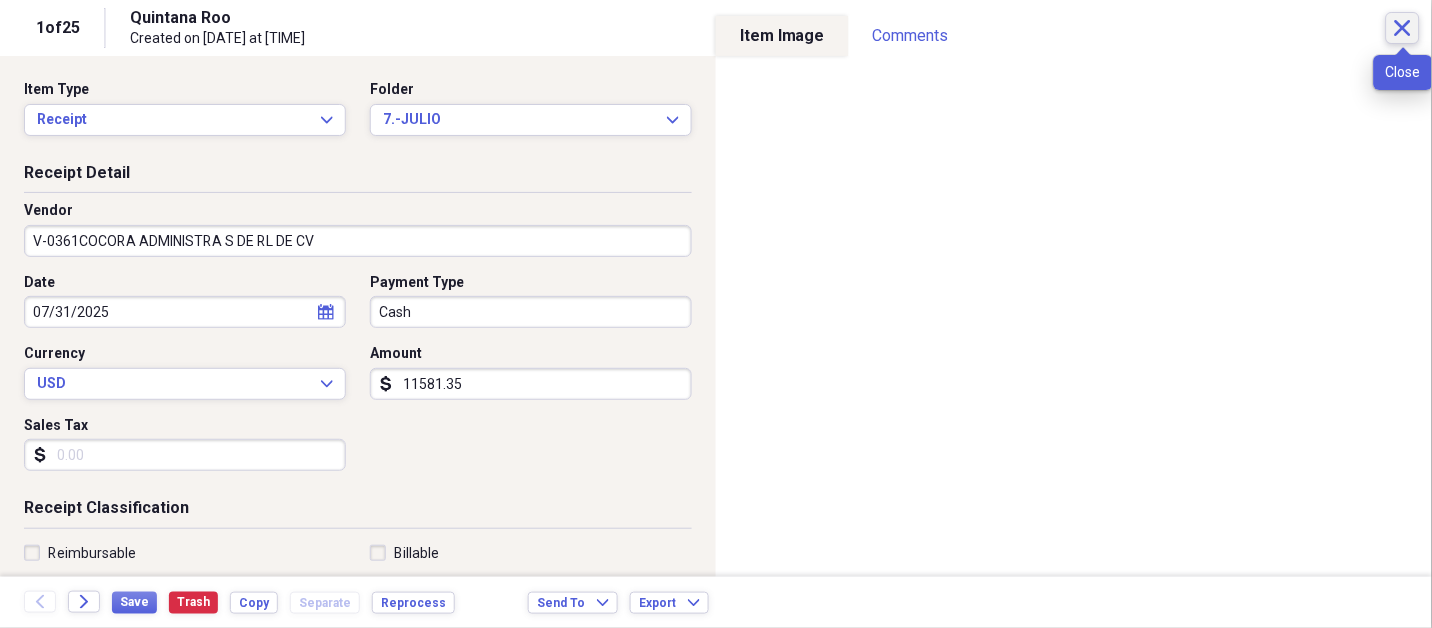 type on "SEGUNDA PARTE NOMINA [FIRST]" 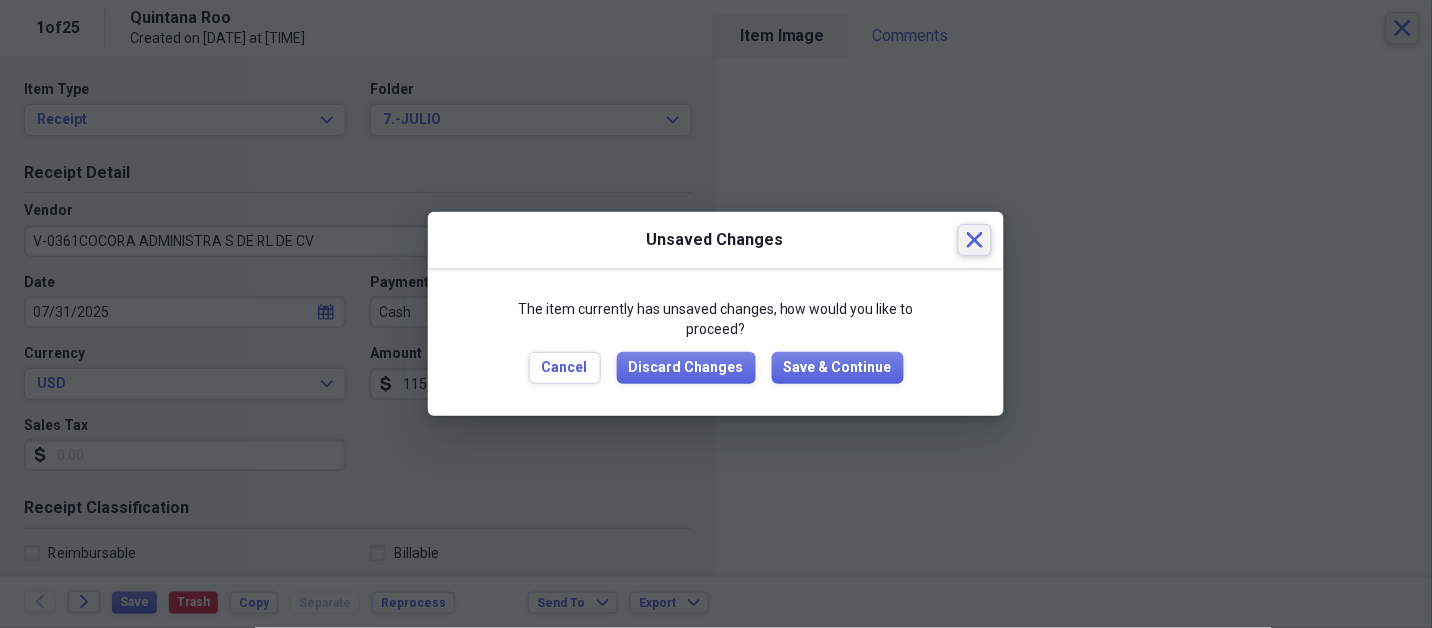 type 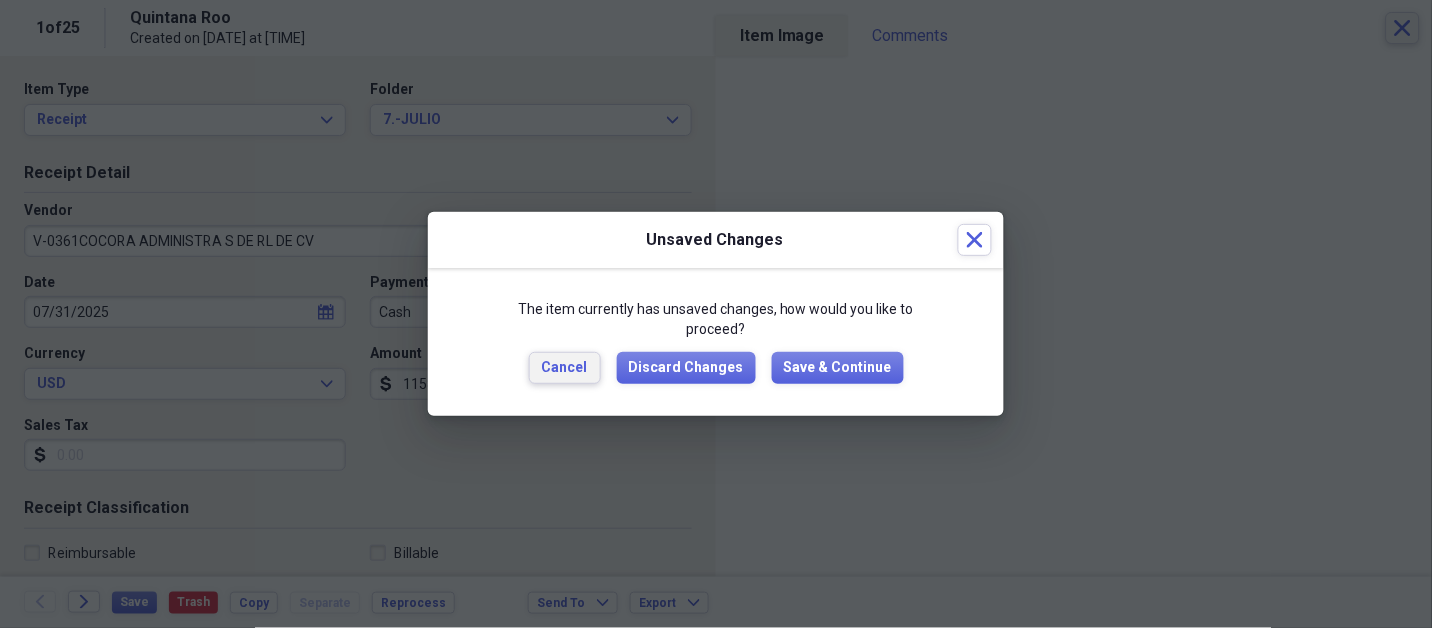type 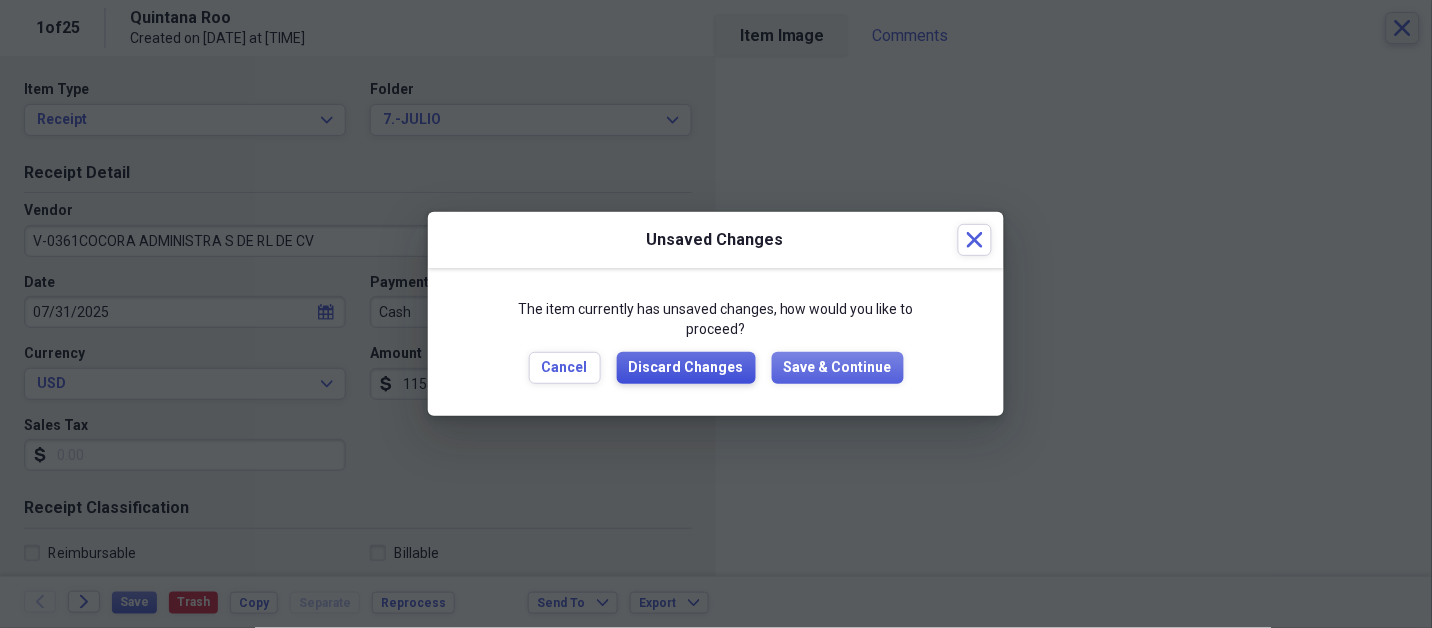 type 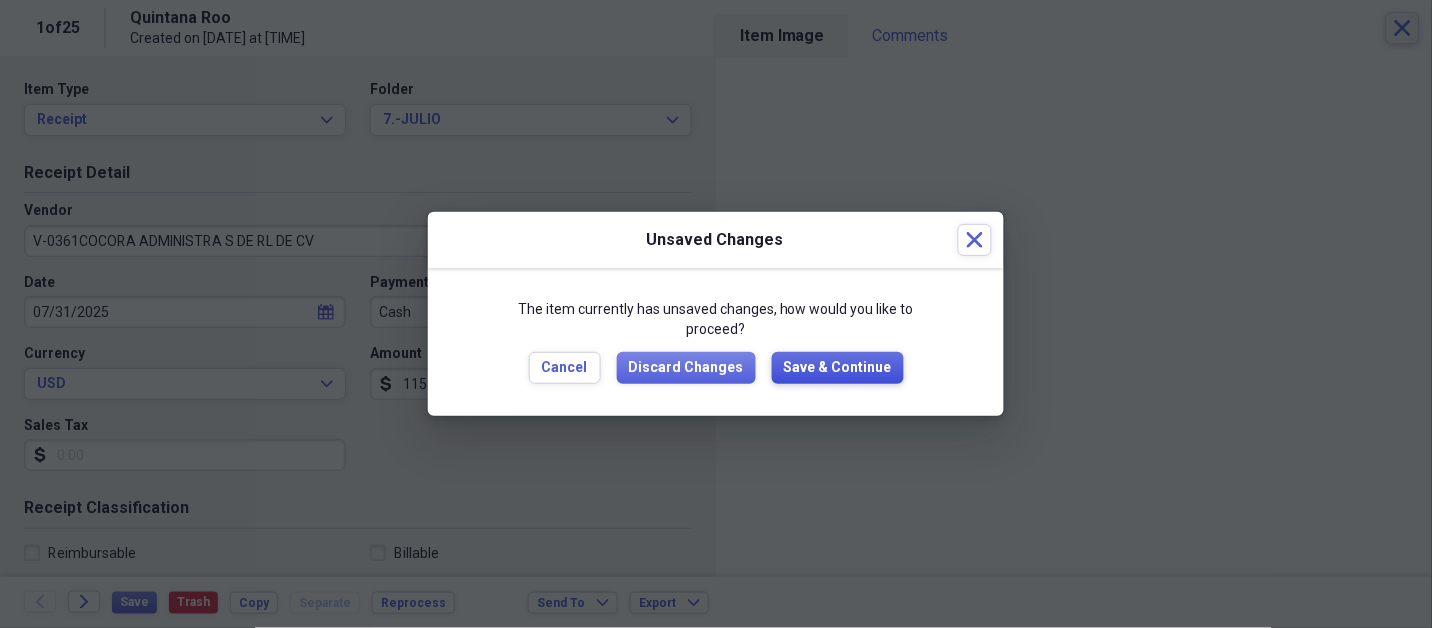 type 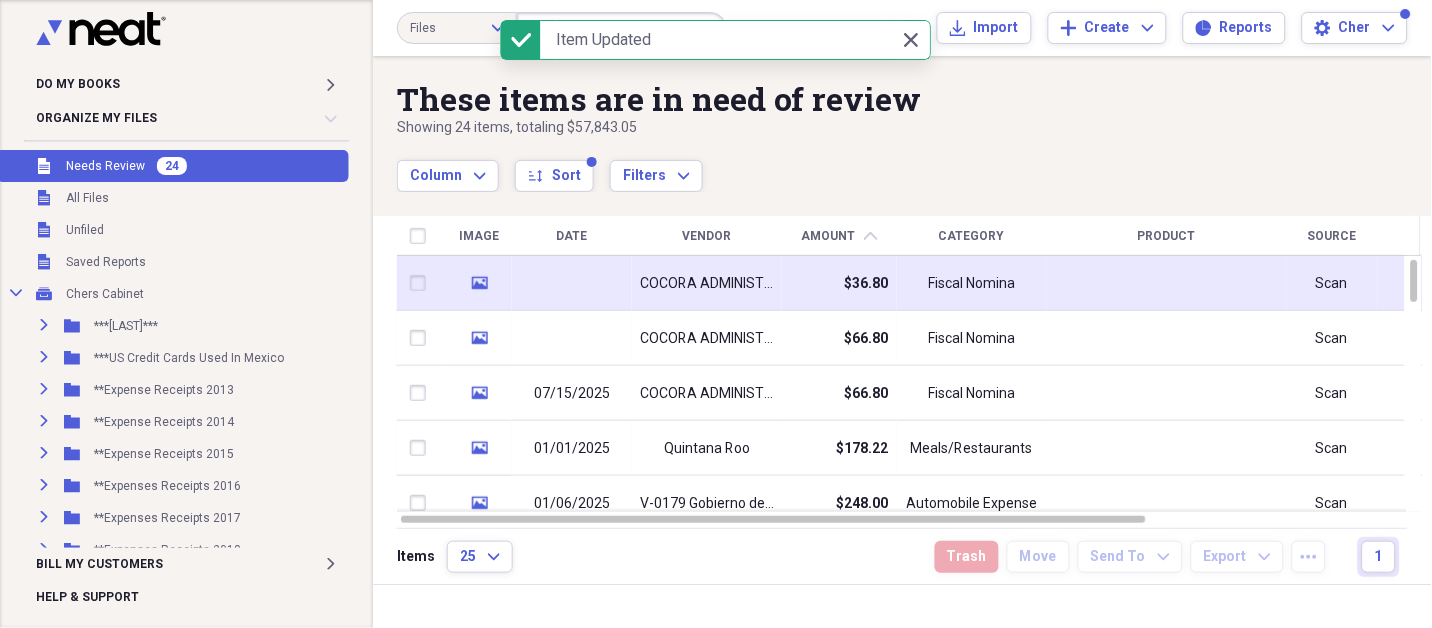 click on "COCORA ADMINISTRA" at bounding box center (707, 284) 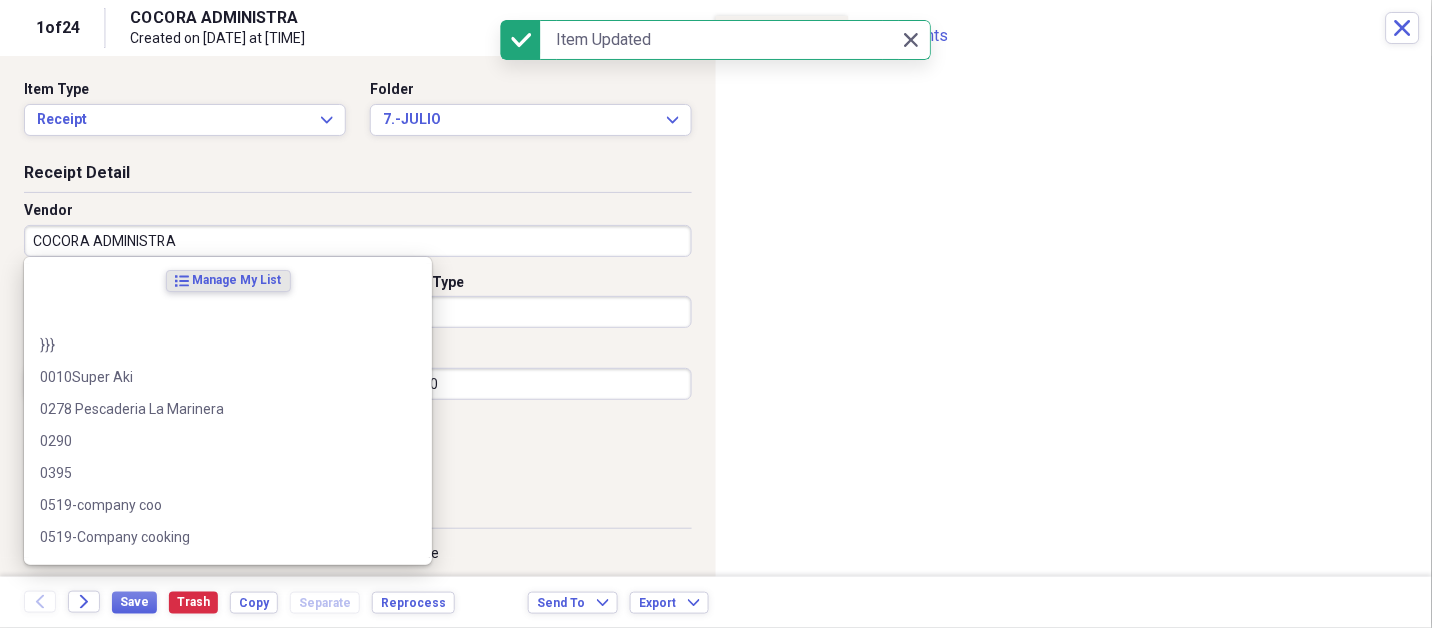 click on "COCORA ADMINISTRA" at bounding box center (358, 241) 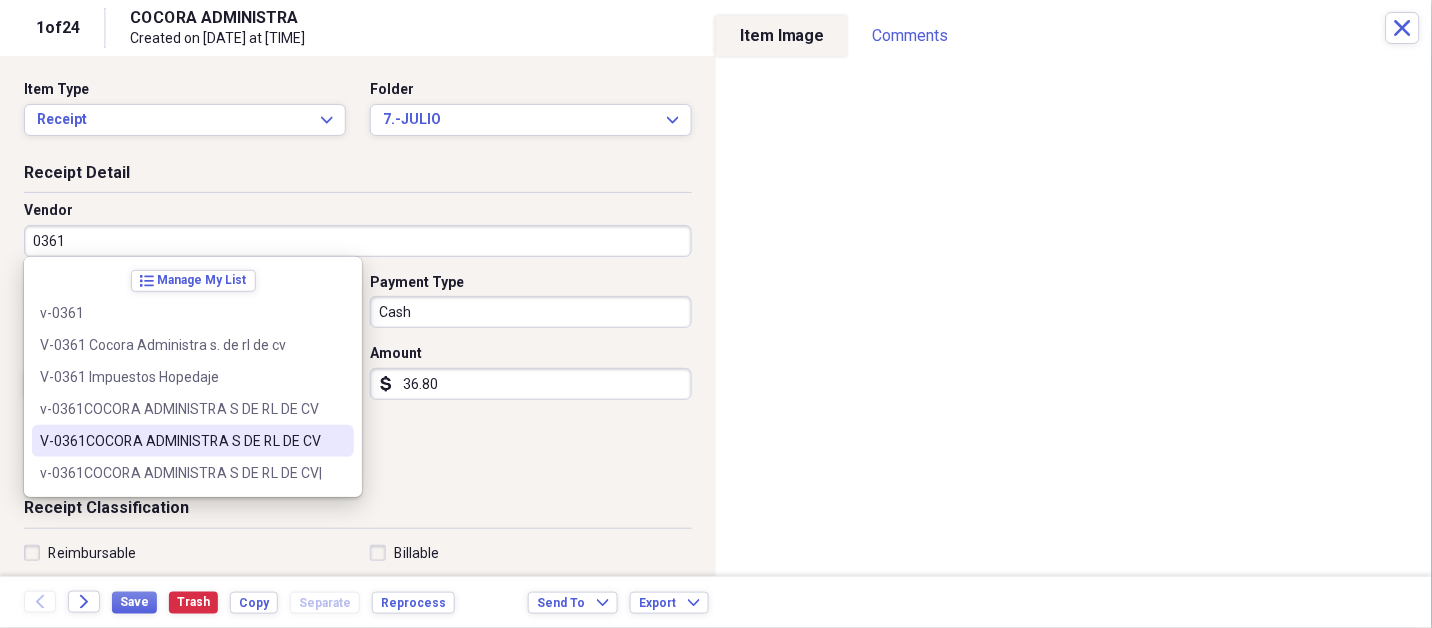 type on "V-0361COCORA ADMINISTRA S DE RL DE CV" 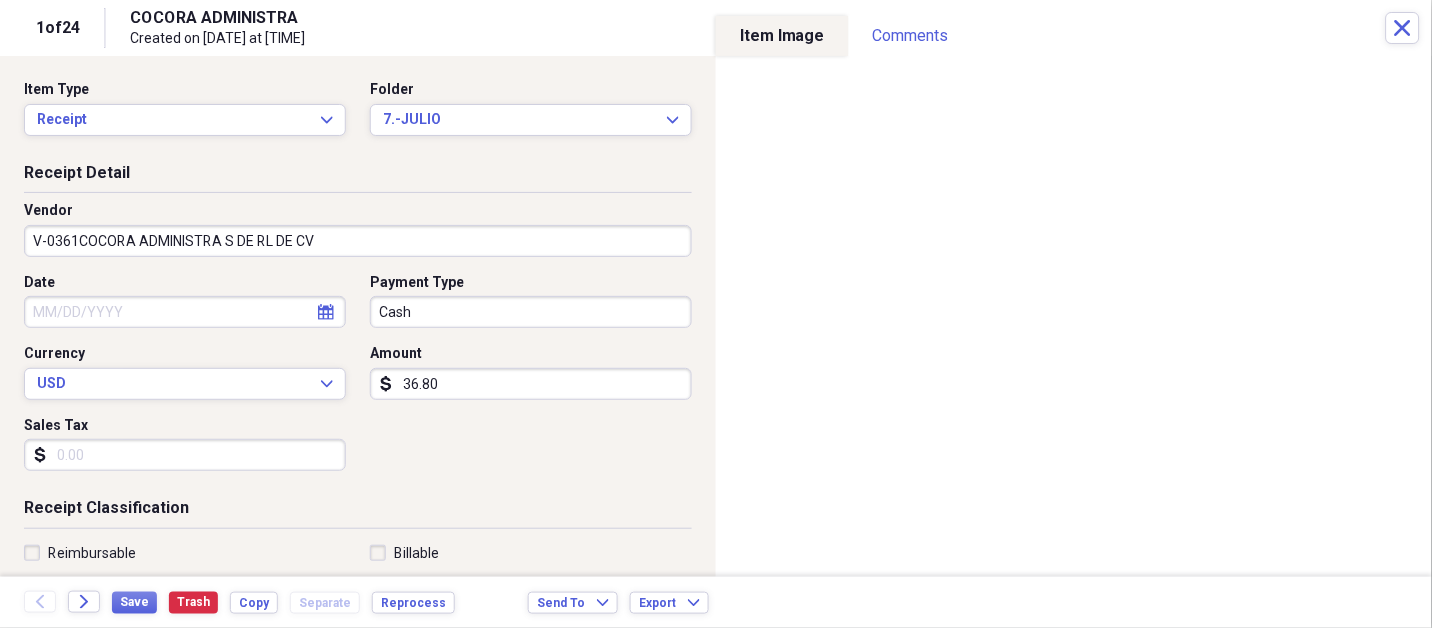 type on "FISCAL NOMINA" 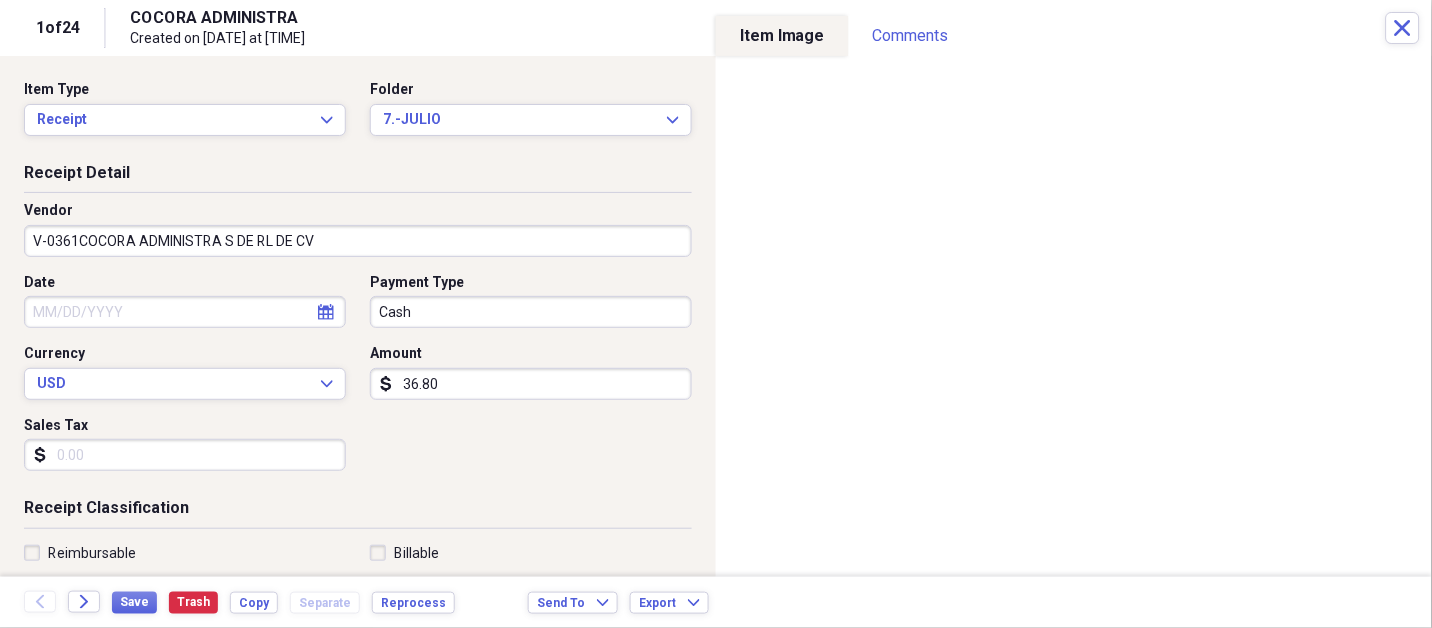 click 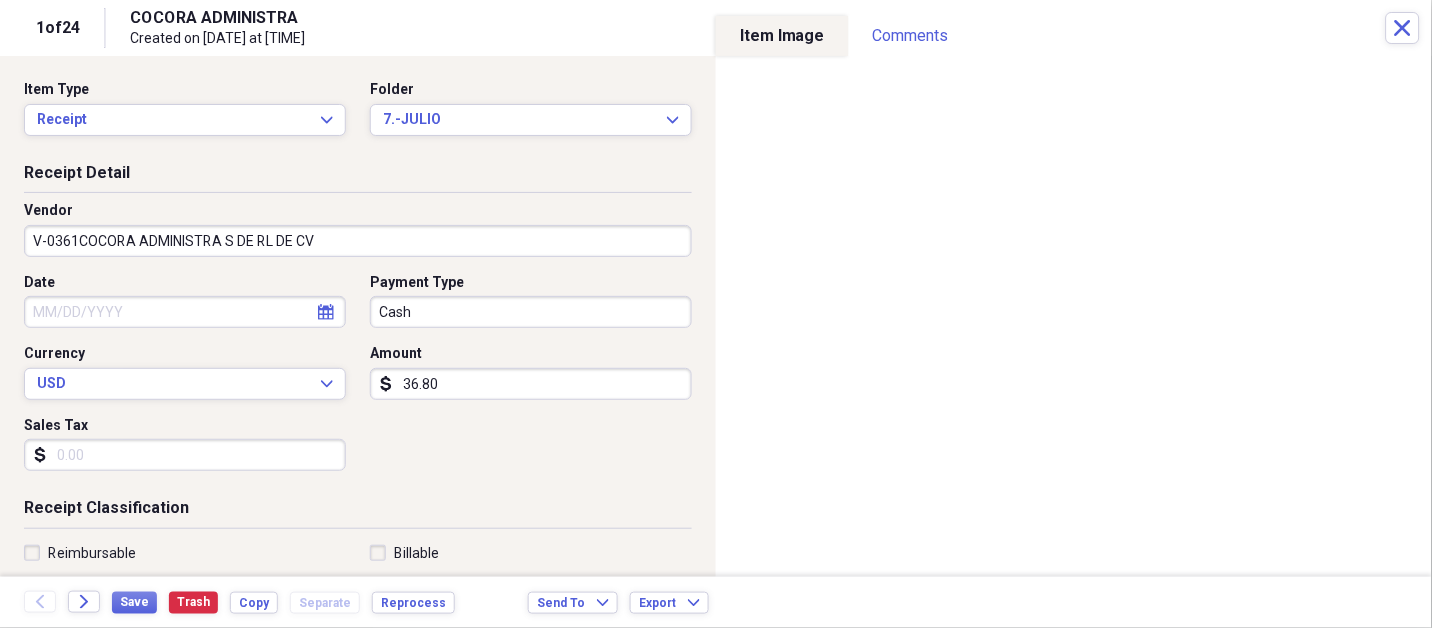 select on "7" 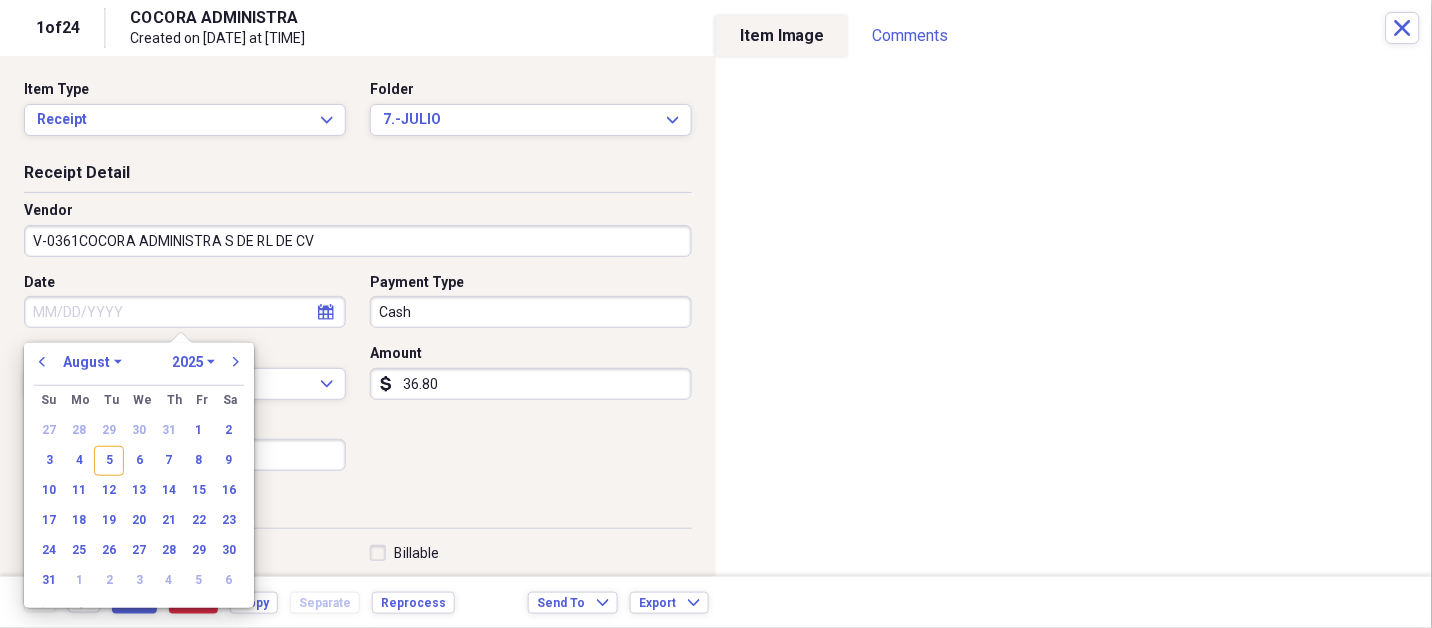 click on "January February March April May June July August September October November December" at bounding box center (92, 362) 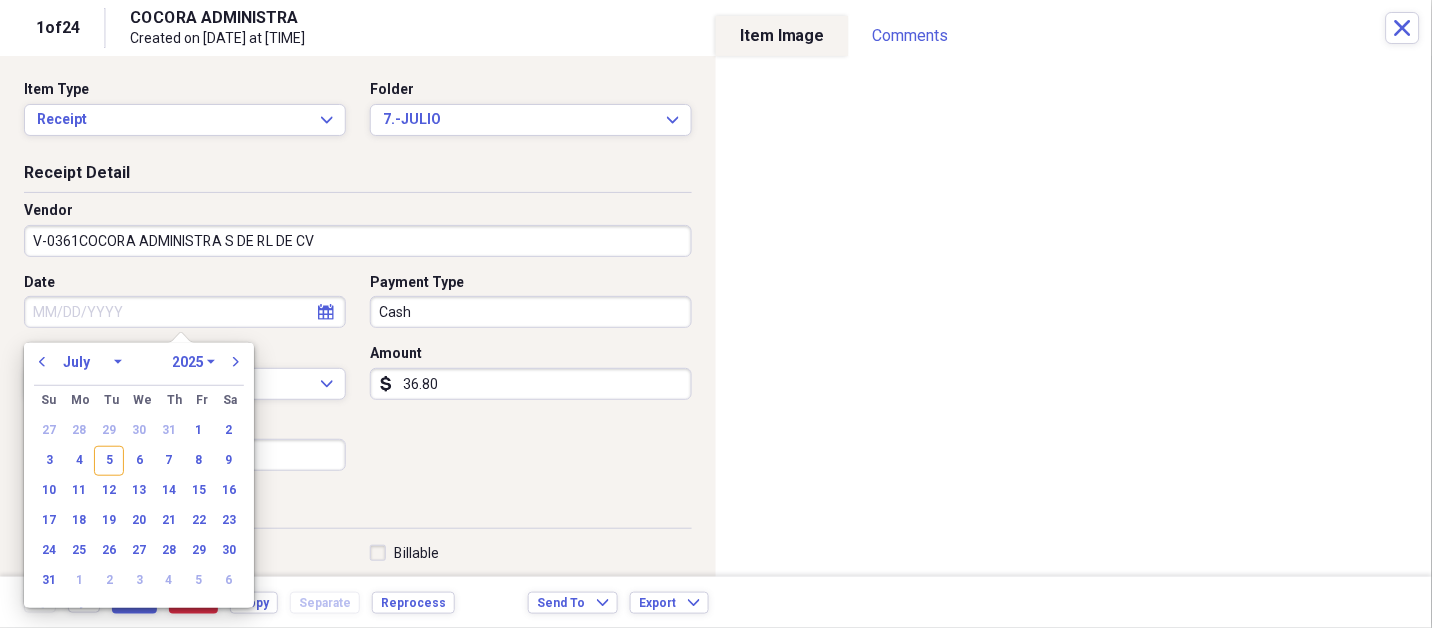 click on "January February March April May June July August September October November December" at bounding box center [92, 362] 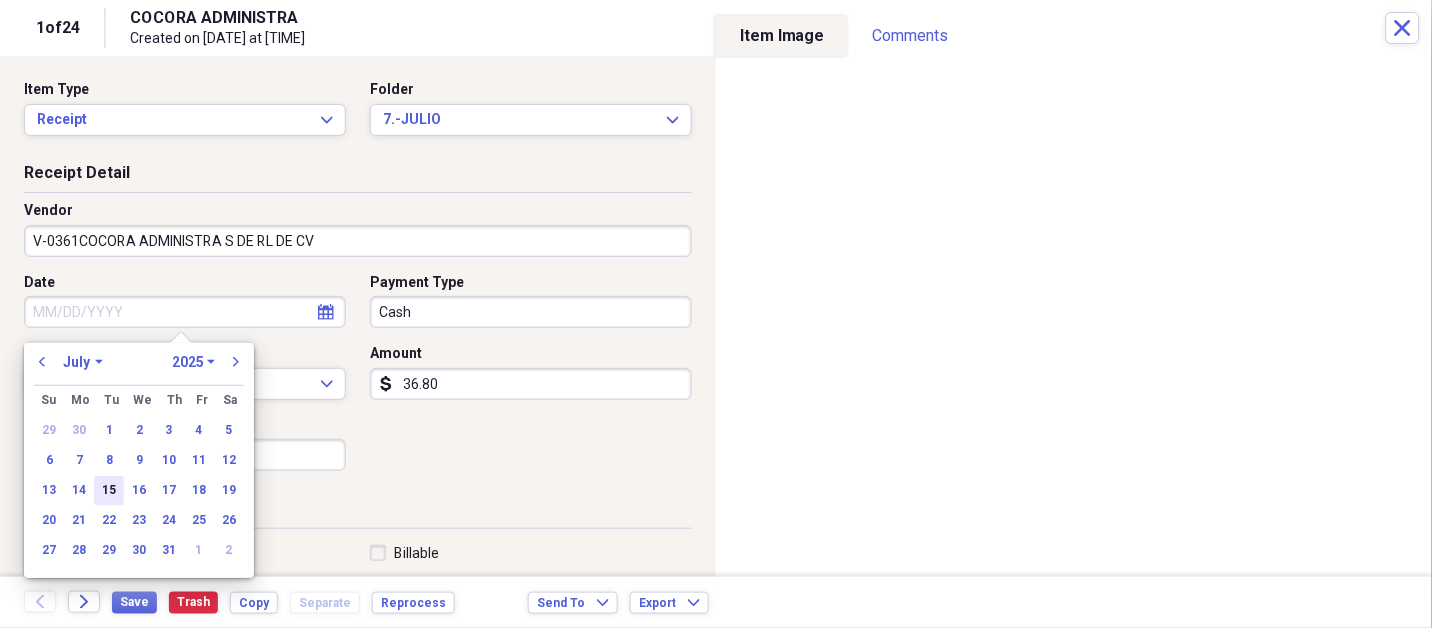click on "15" at bounding box center [109, 491] 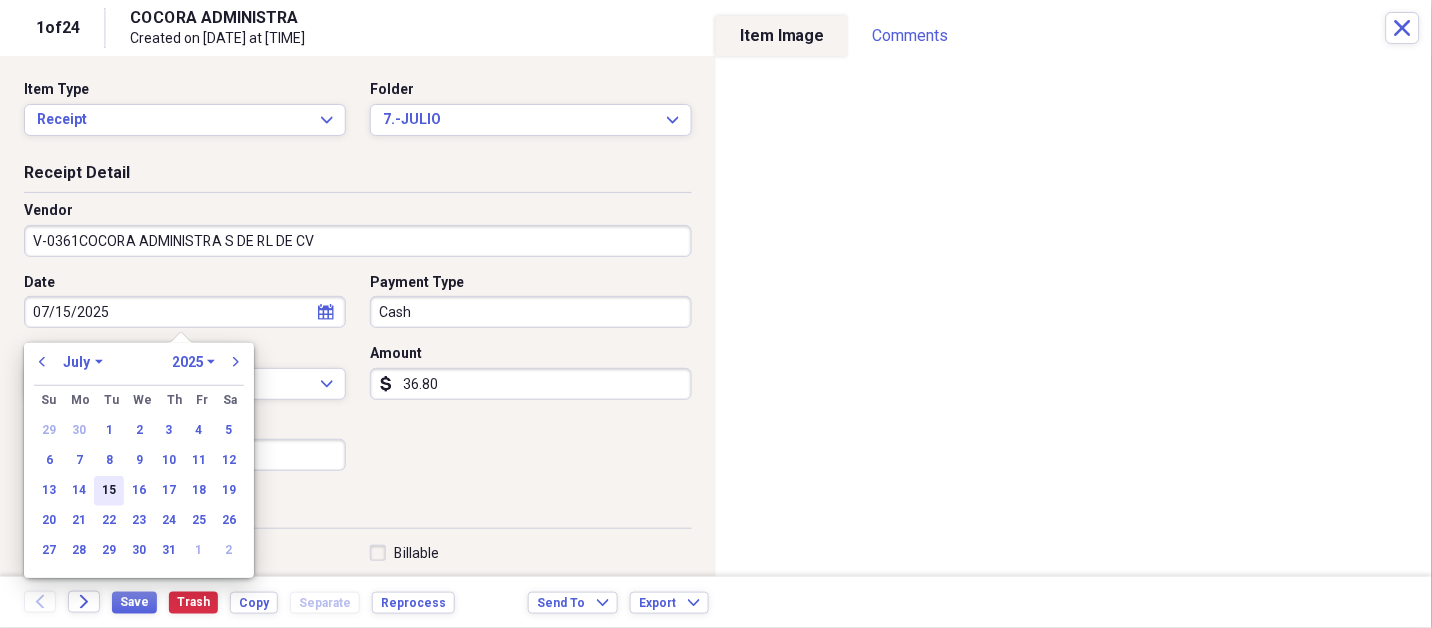 type on "07/15/2025" 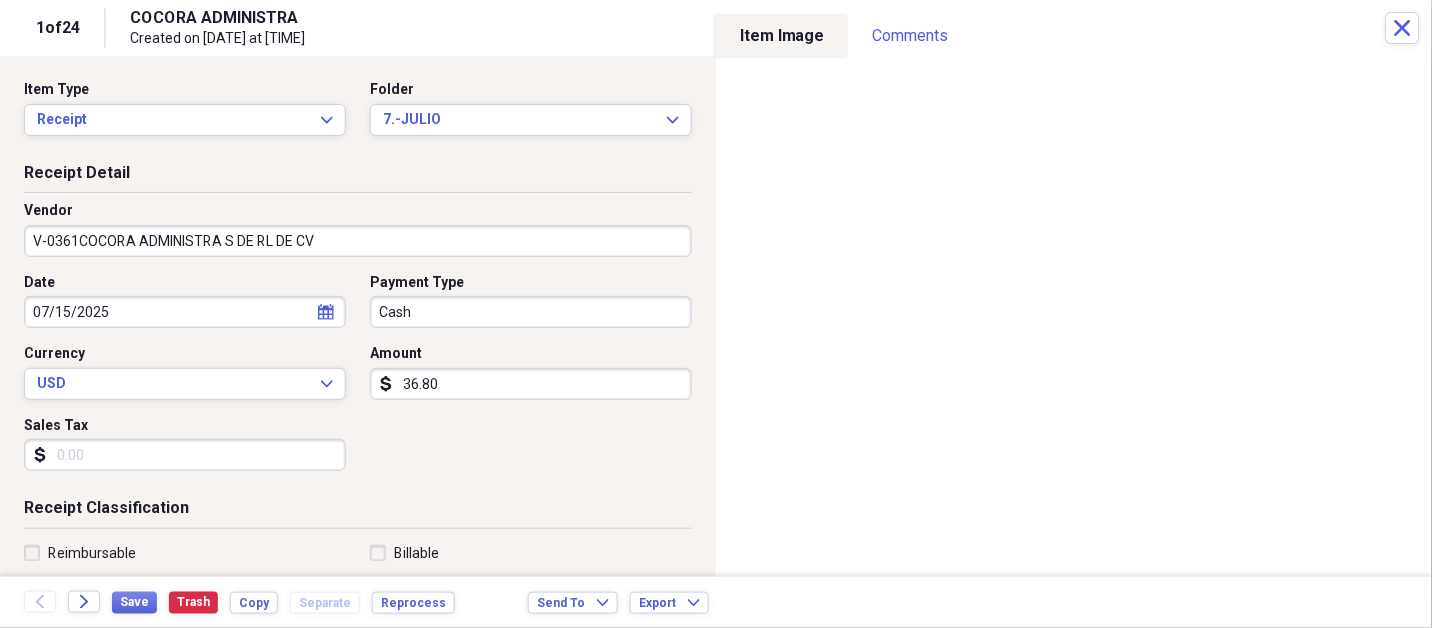 type 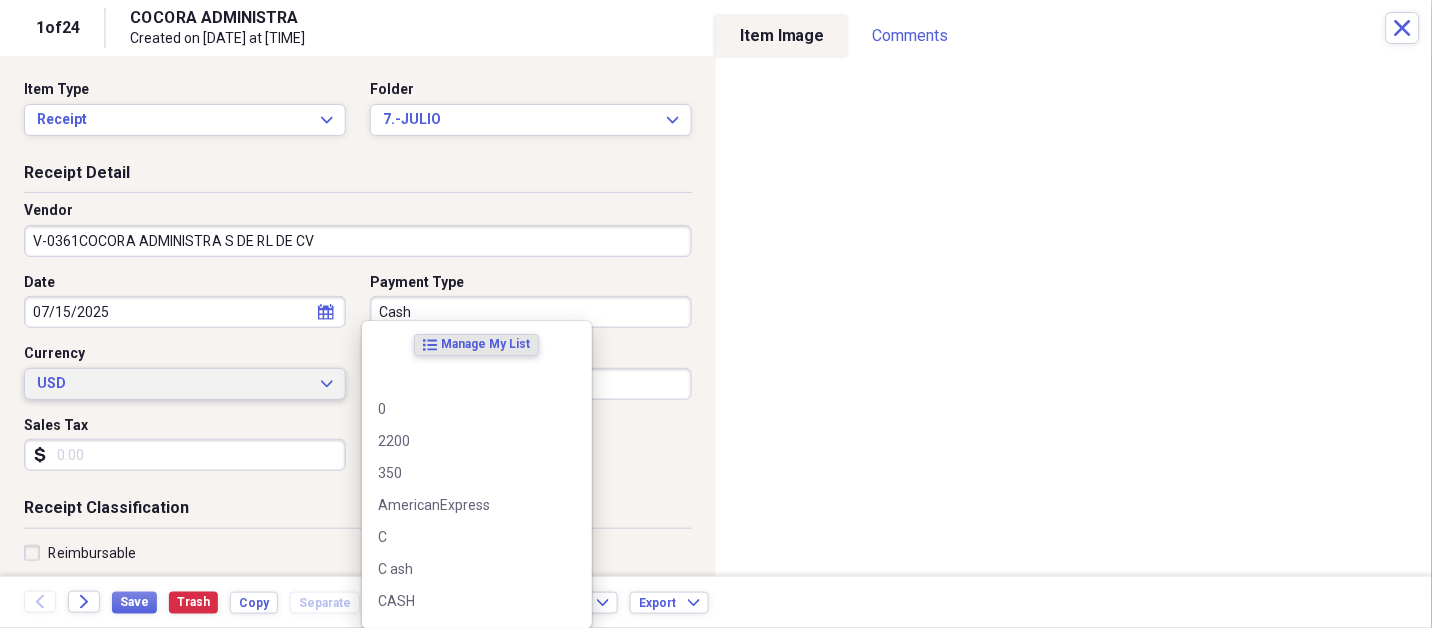 type 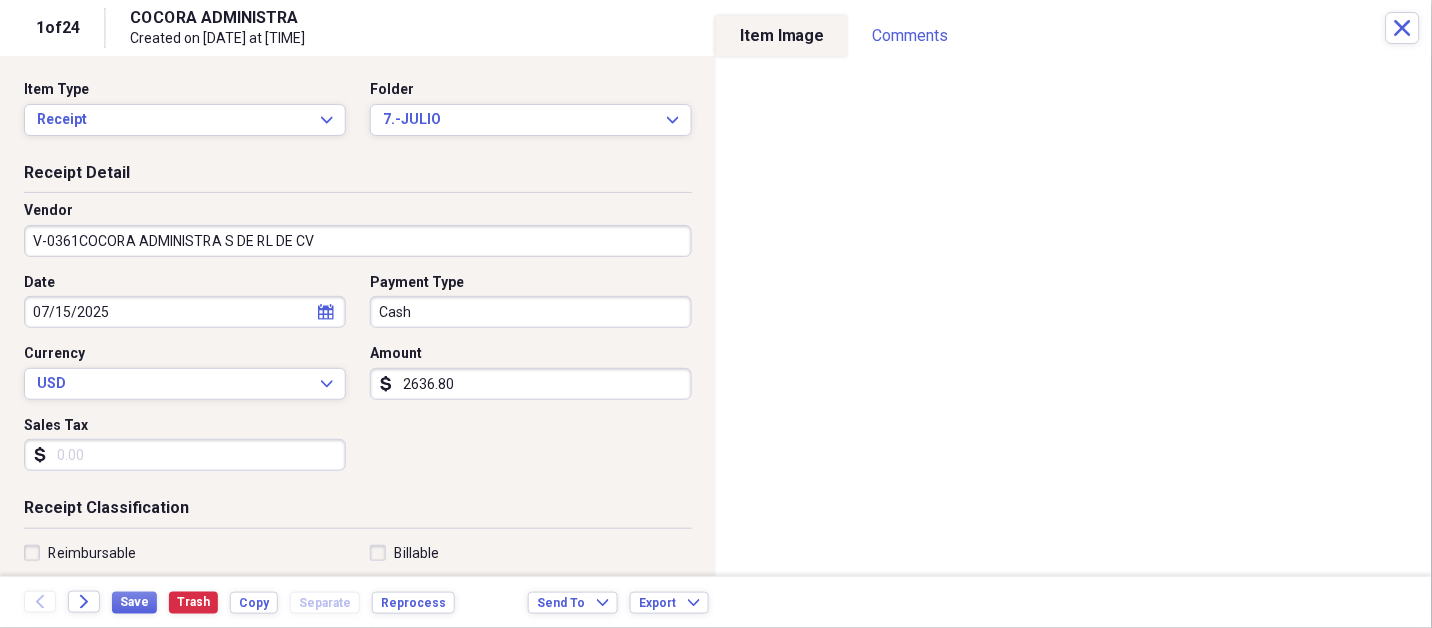 type on "2636.80" 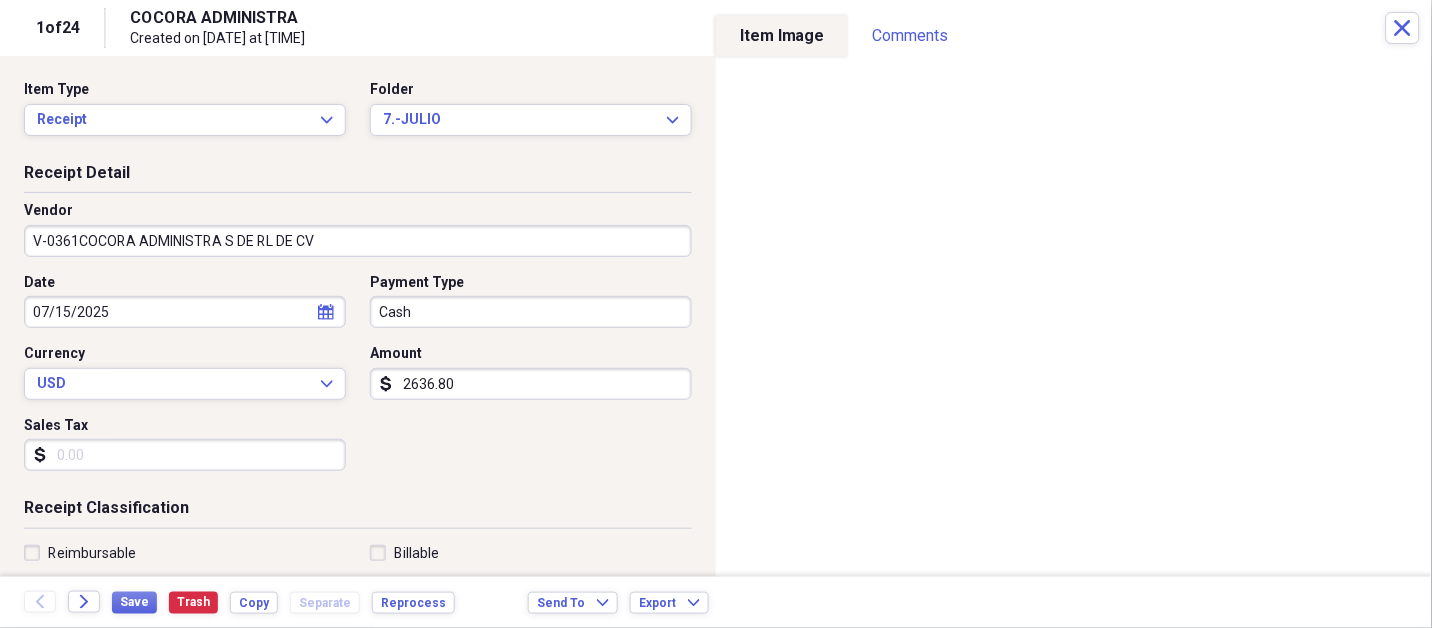 scroll, scrollTop: 307, scrollLeft: 0, axis: vertical 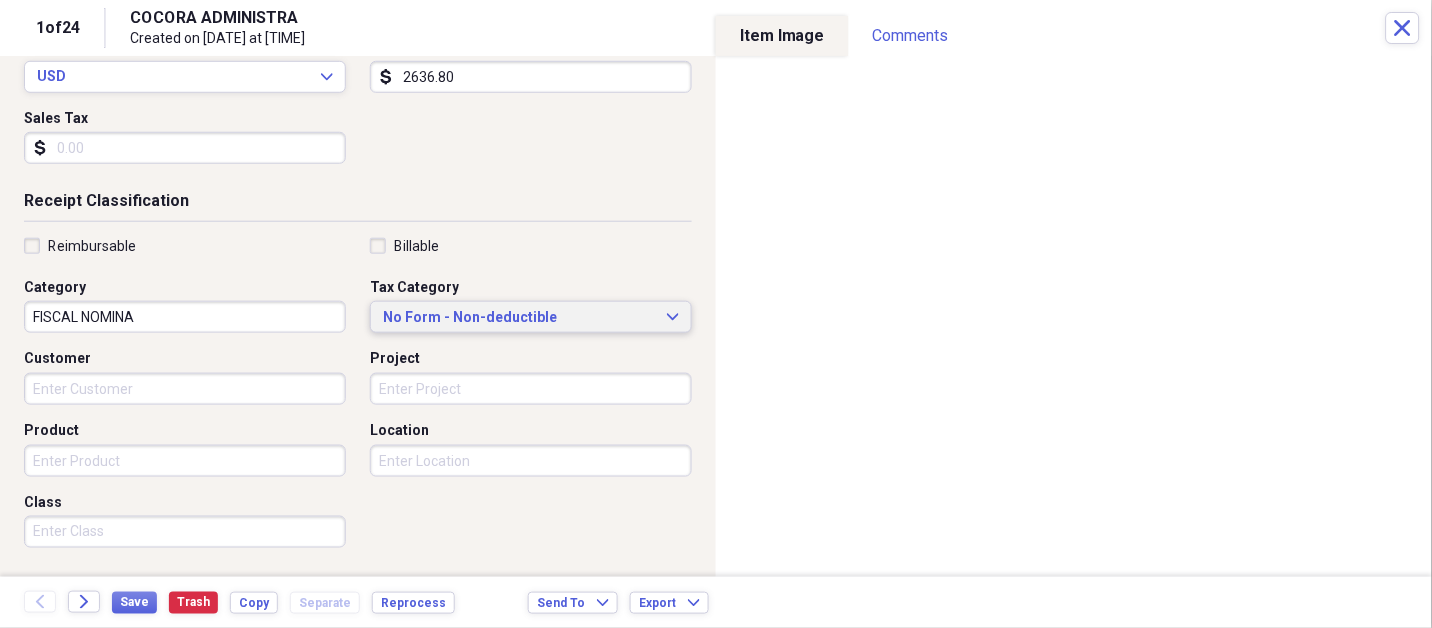 type 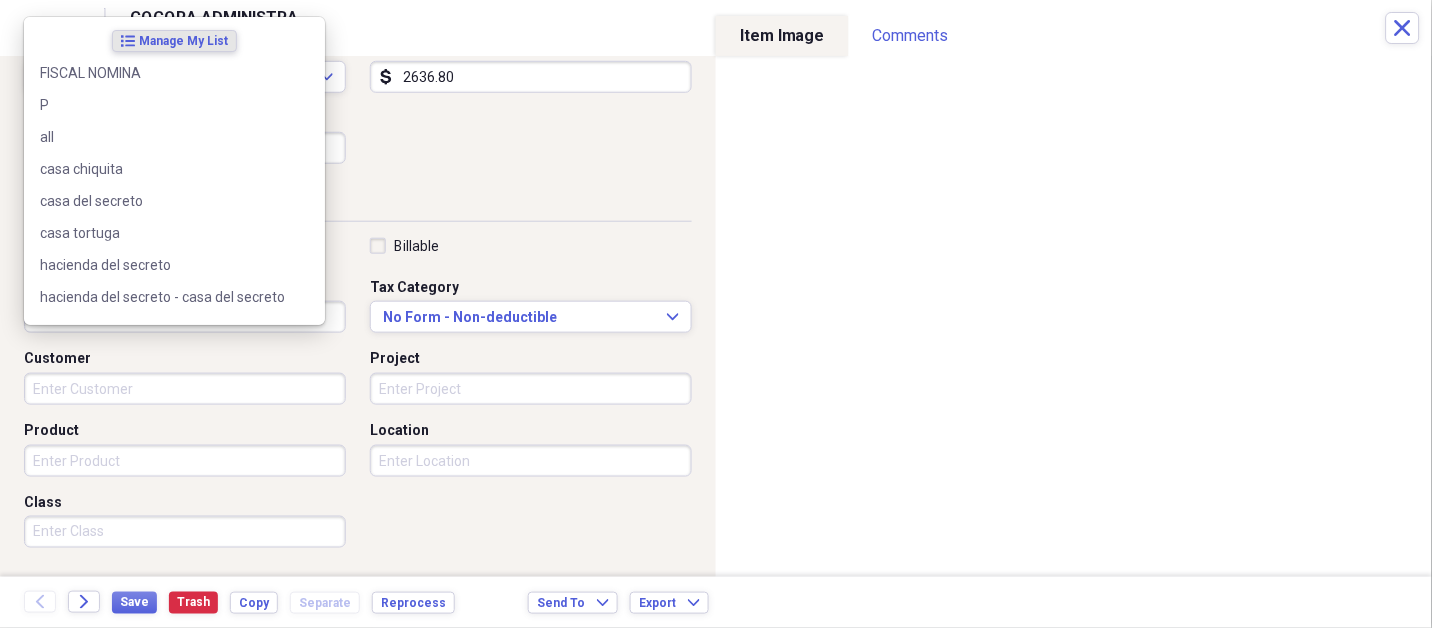 scroll, scrollTop: 497, scrollLeft: 0, axis: vertical 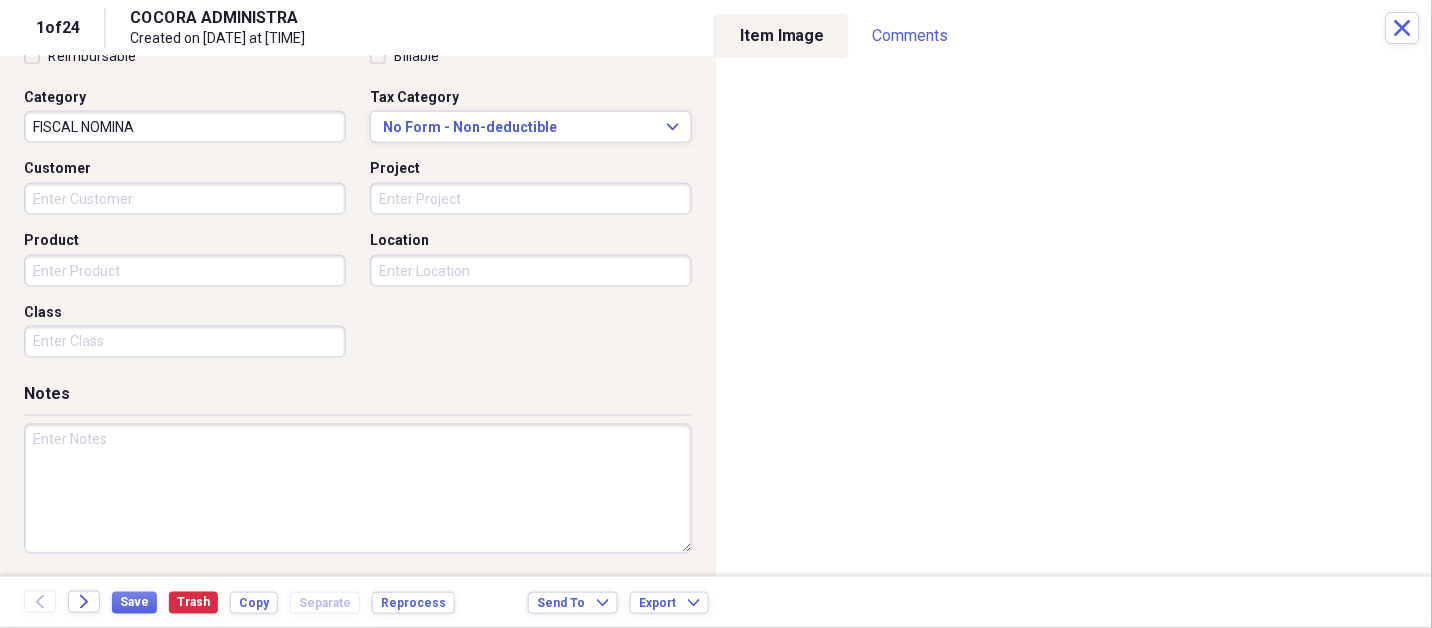 click at bounding box center (358, 489) 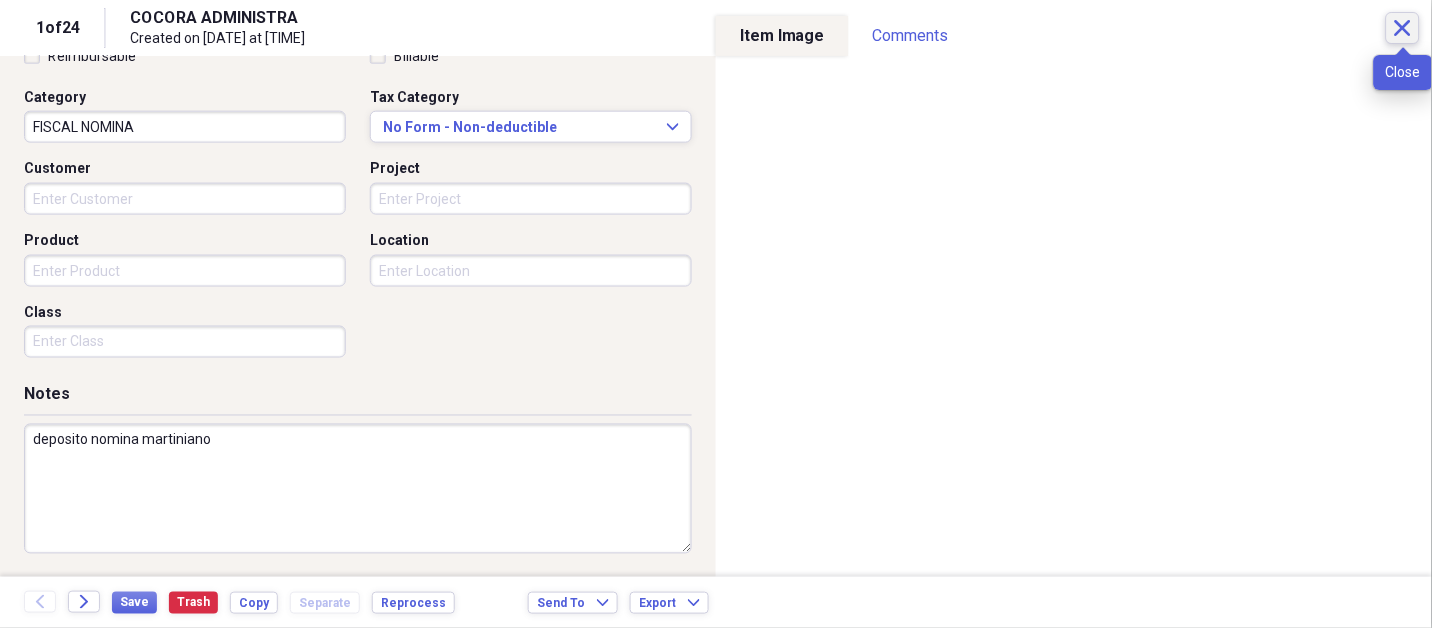 type on "deposito nomina martiniano" 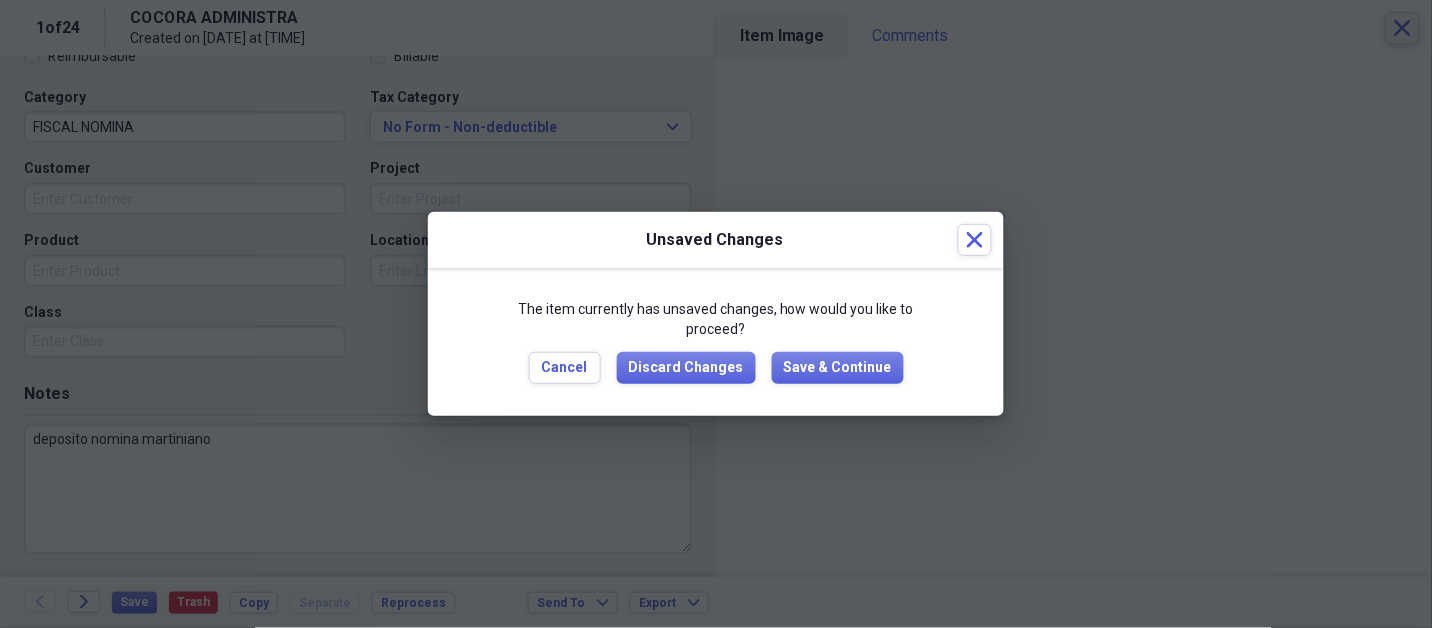 type 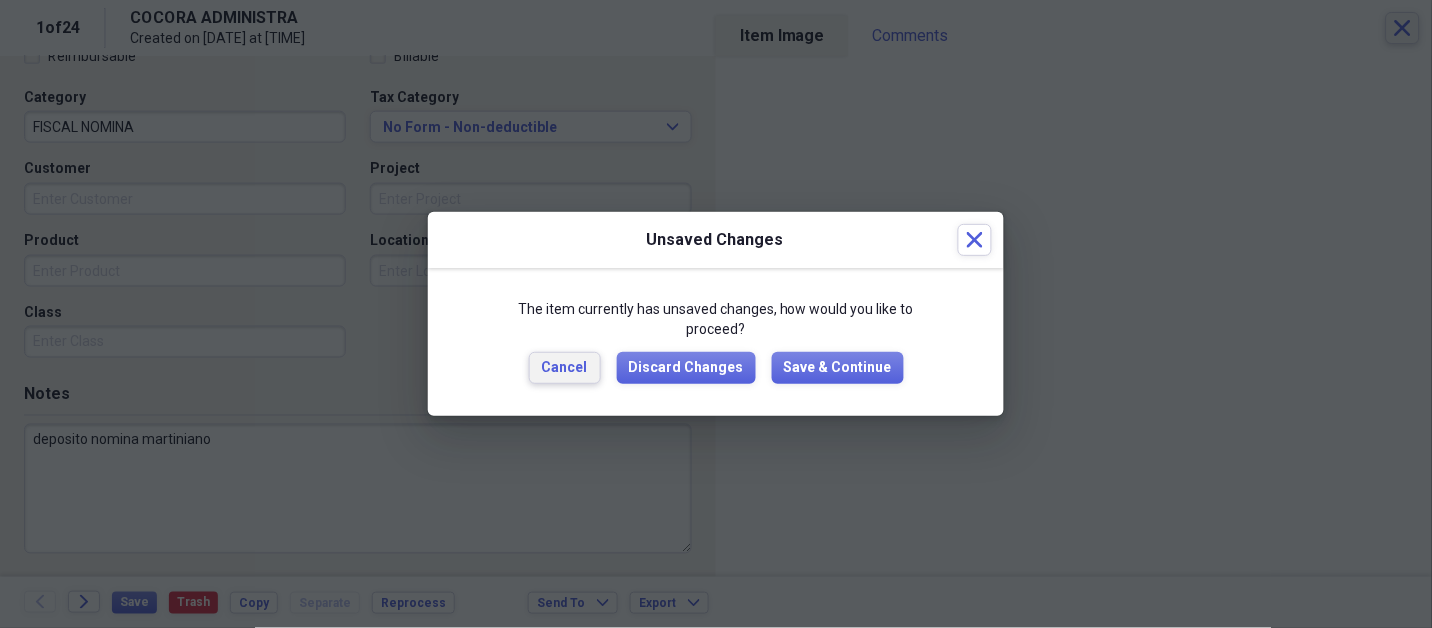 type 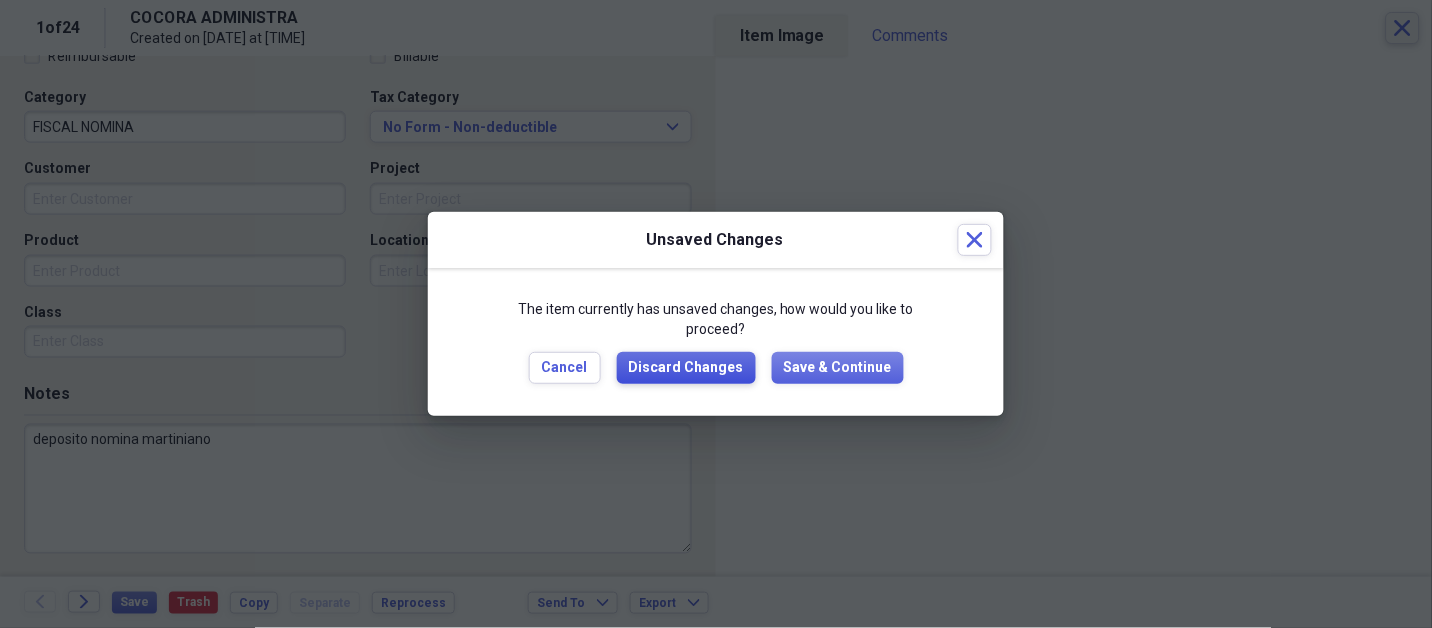 type 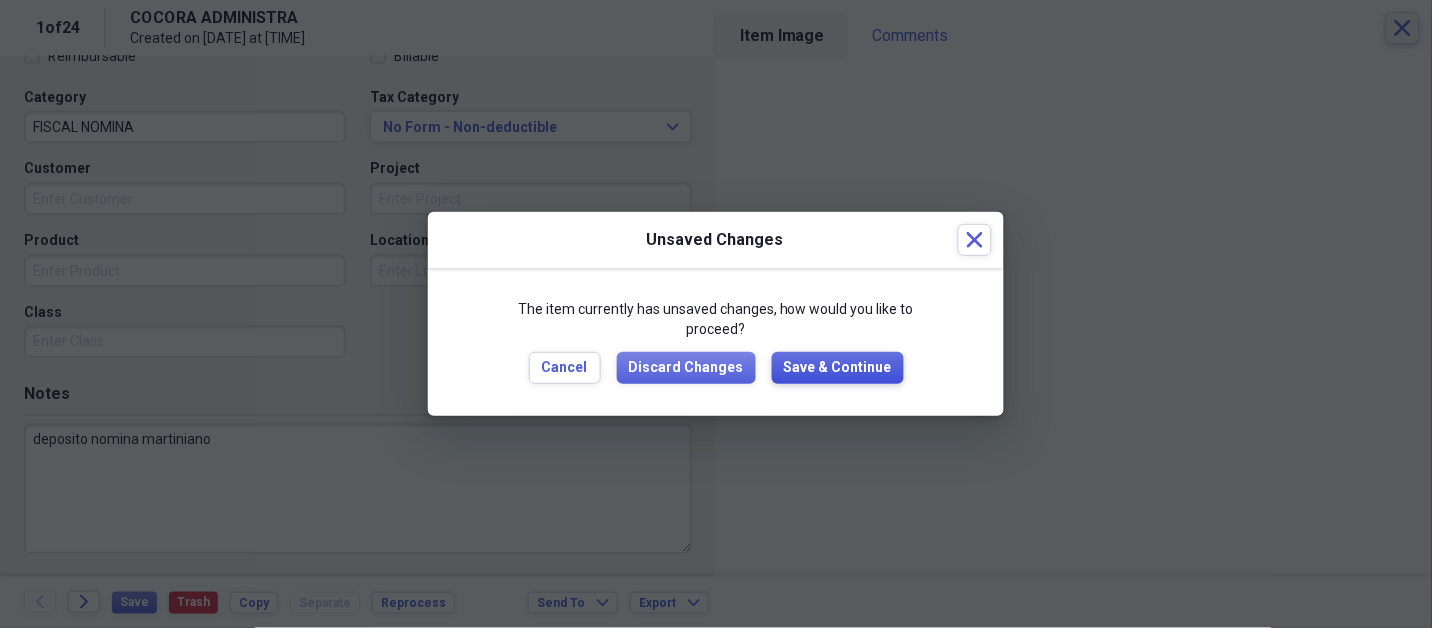 type 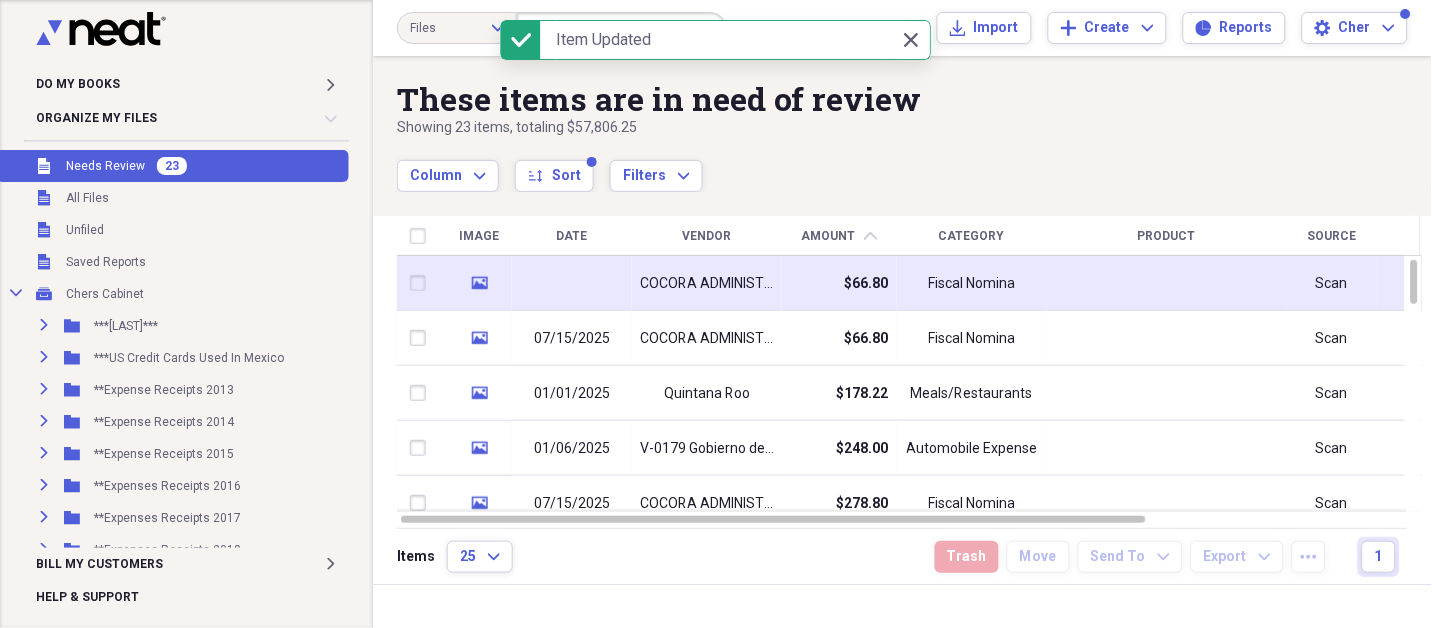 click on "COCORA ADMINISTRA" at bounding box center [707, 284] 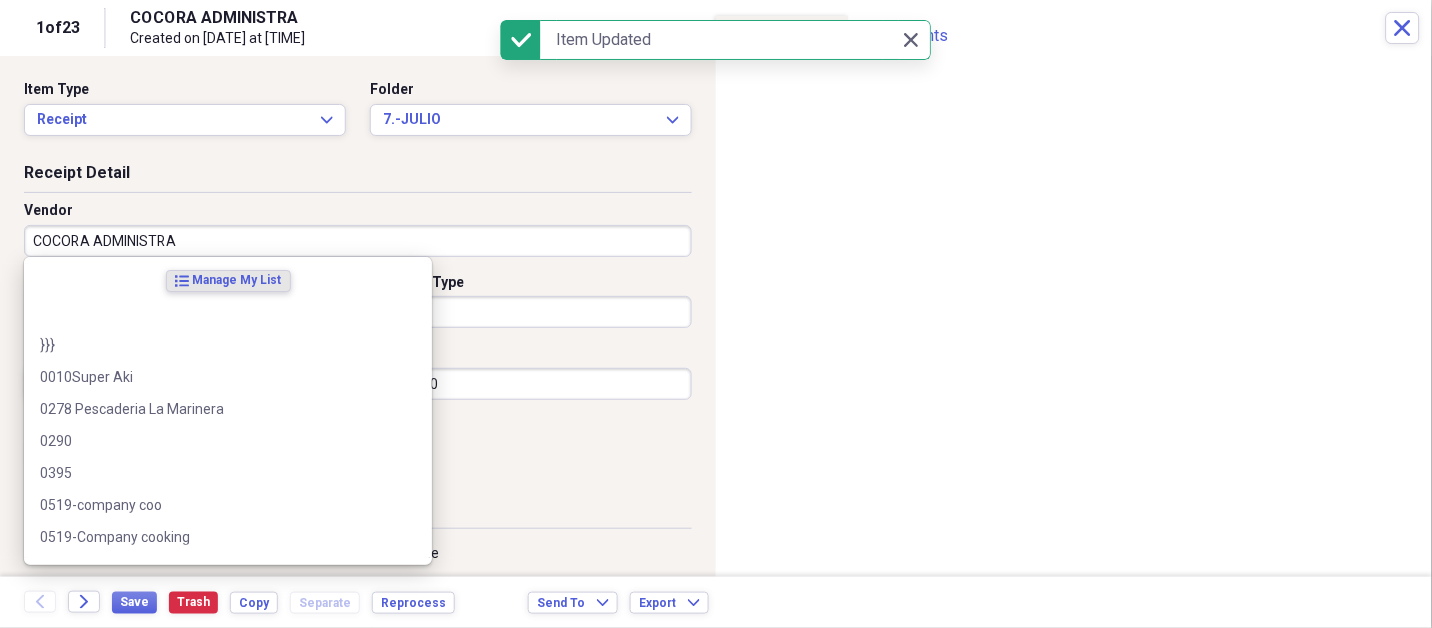 click on "COCORA ADMINISTRA" at bounding box center (358, 241) 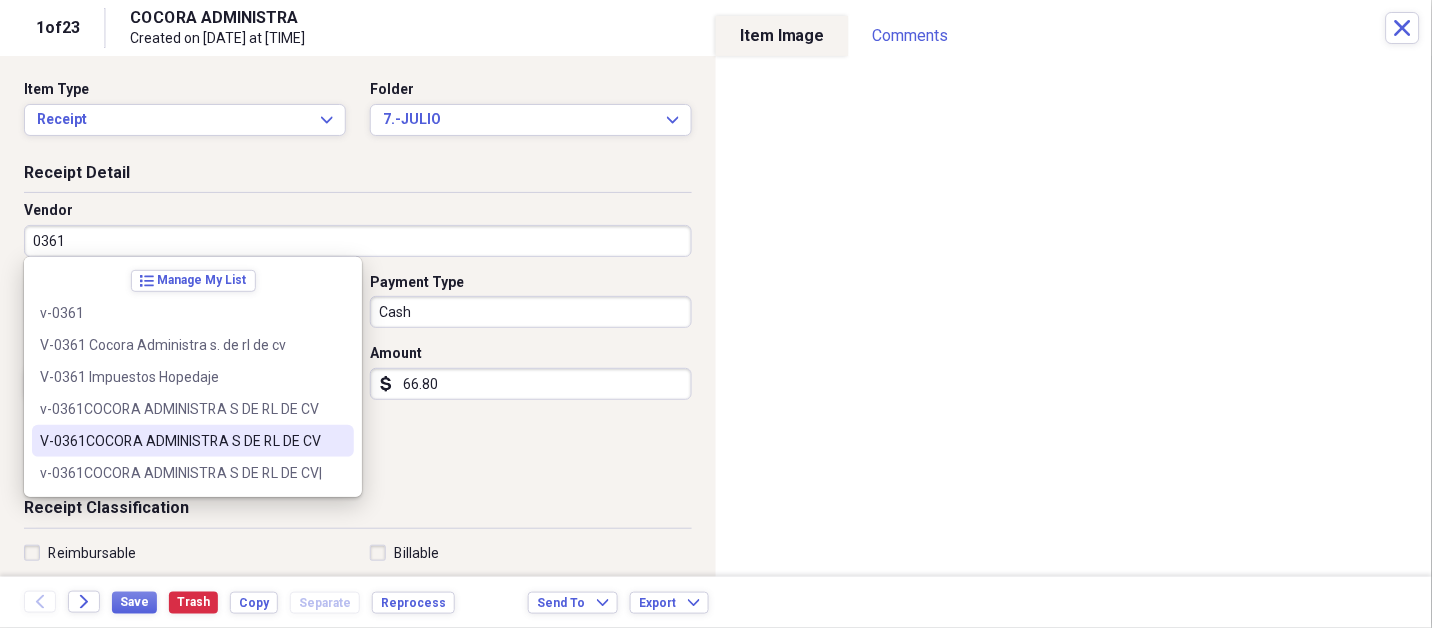 type on "V-0361COCORA ADMINISTRA S DE RL DE CV" 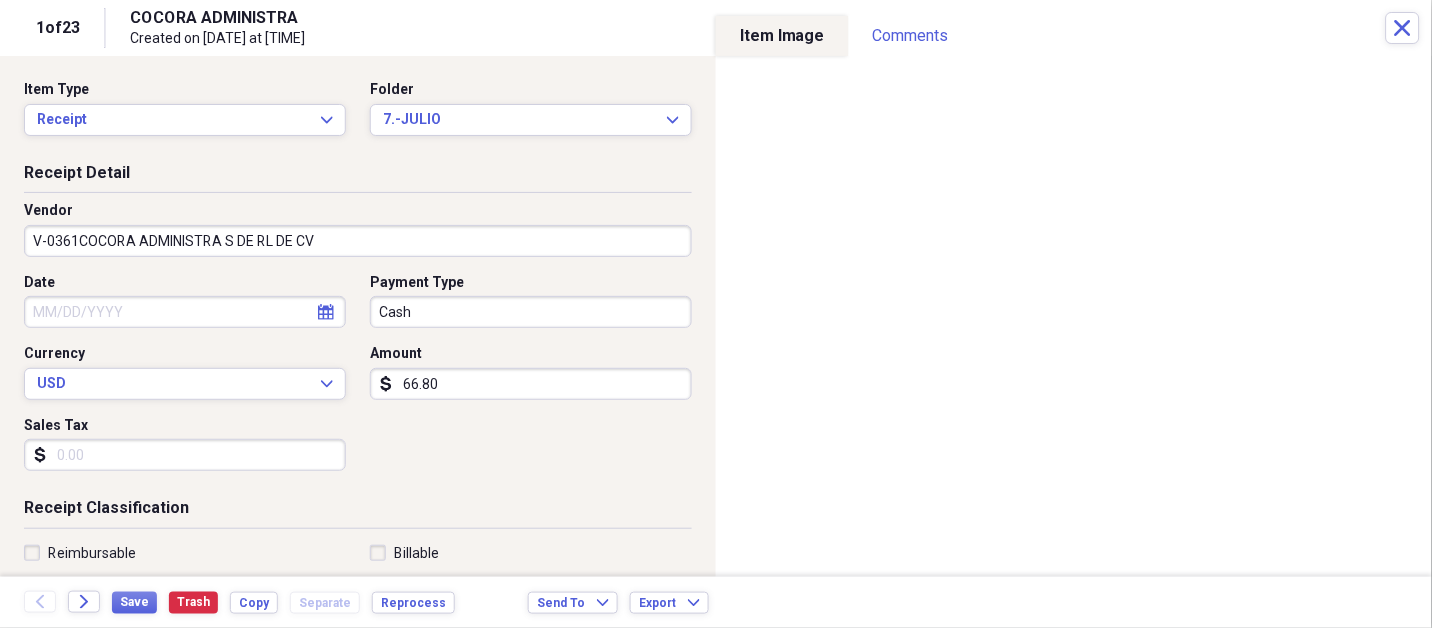 type on "FISCAL NOMINA" 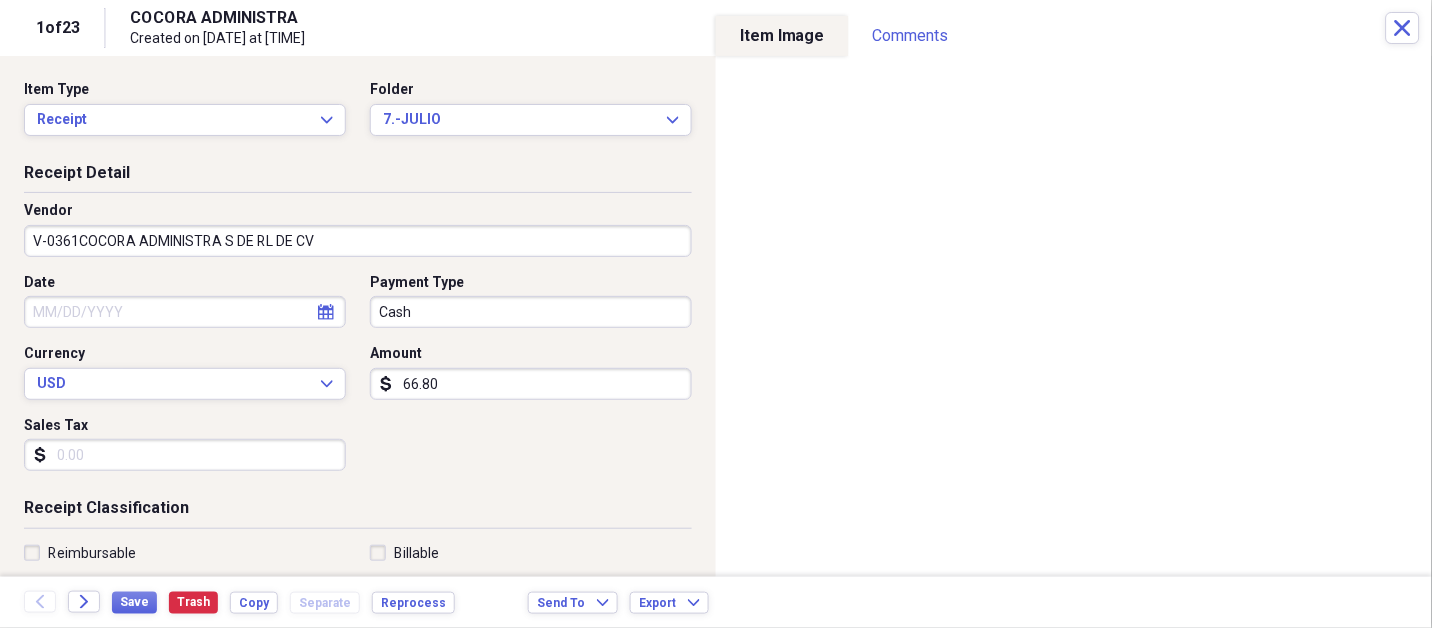select on "7" 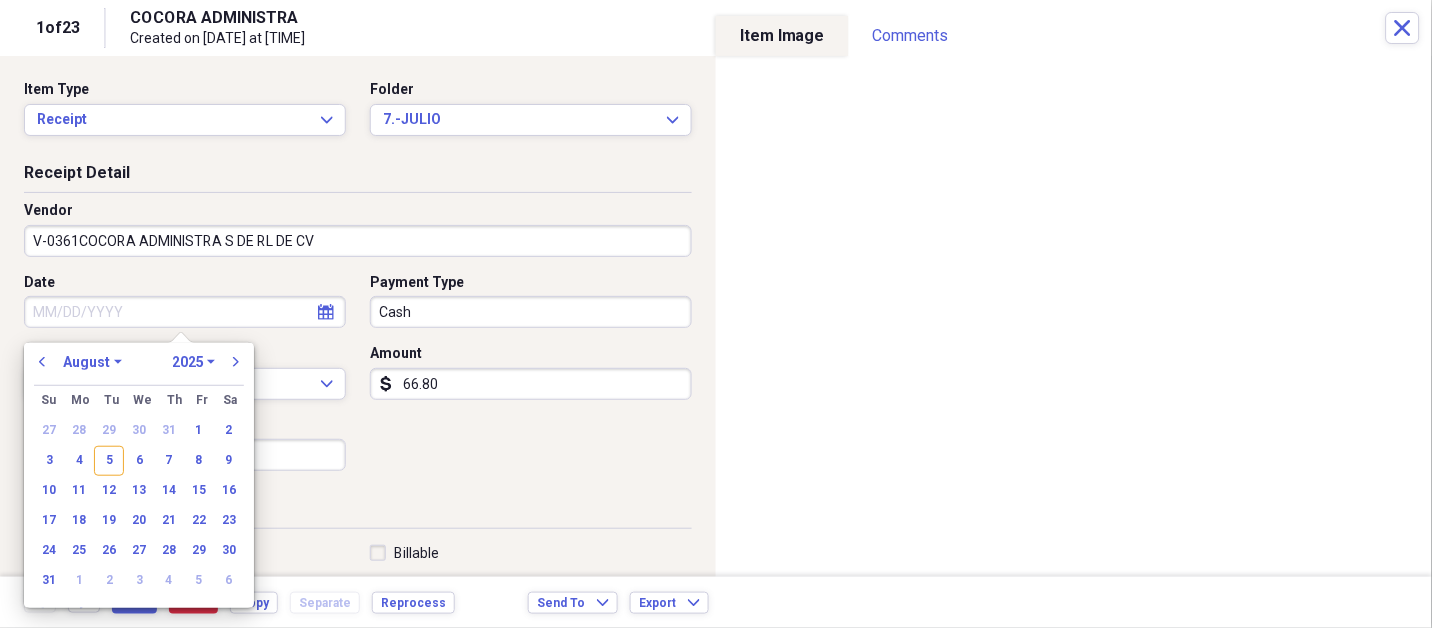 click on "January February March April May June July August September October November December" at bounding box center (92, 362) 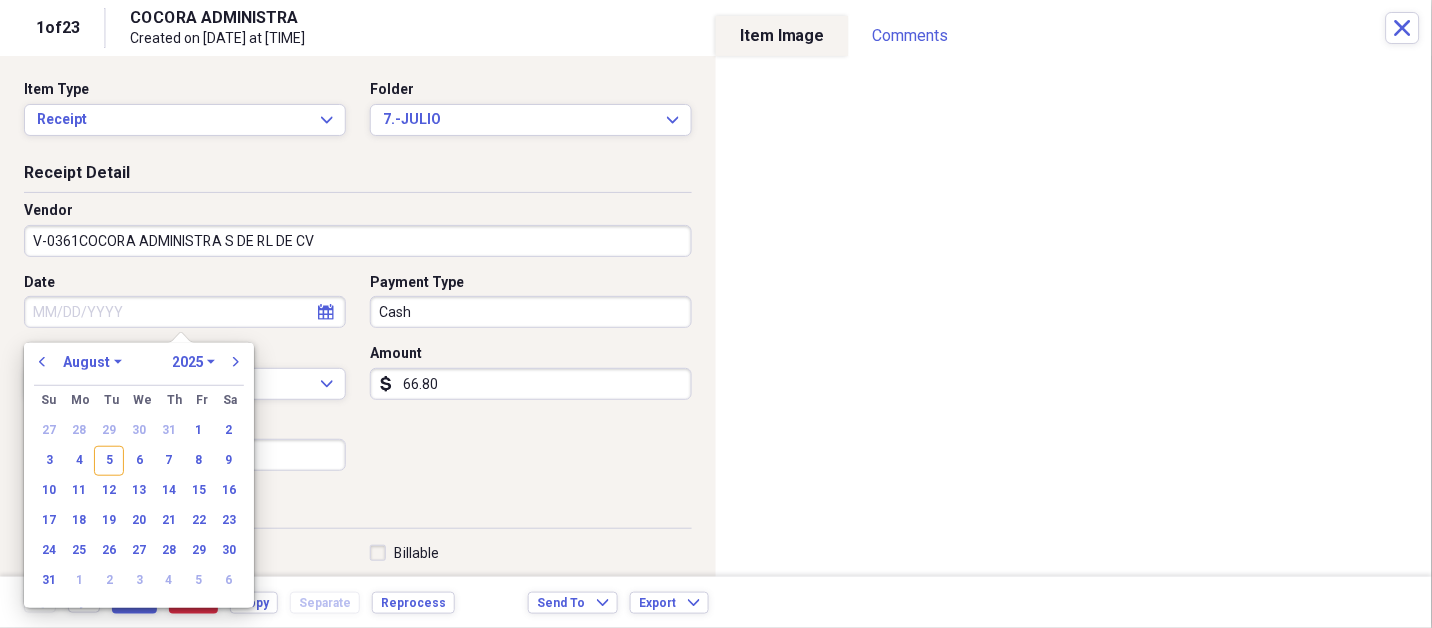 select on "6" 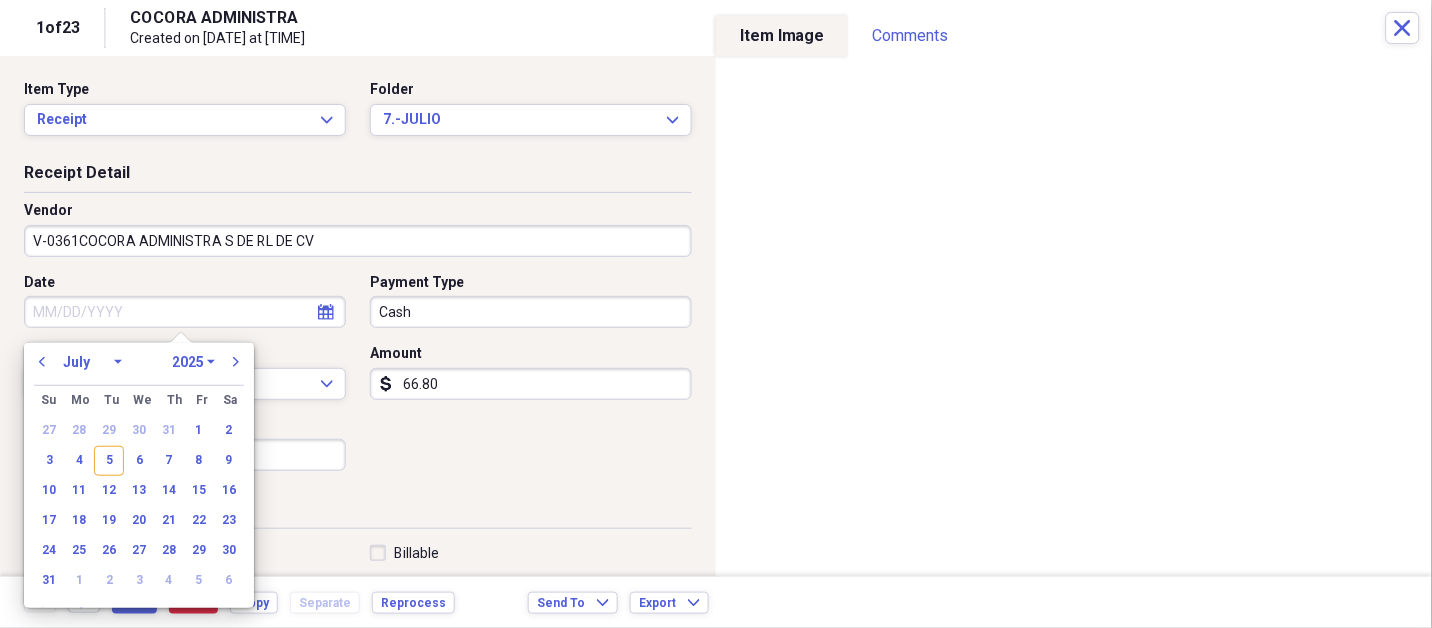 click on "January February March April May June July August September October November December" at bounding box center (92, 362) 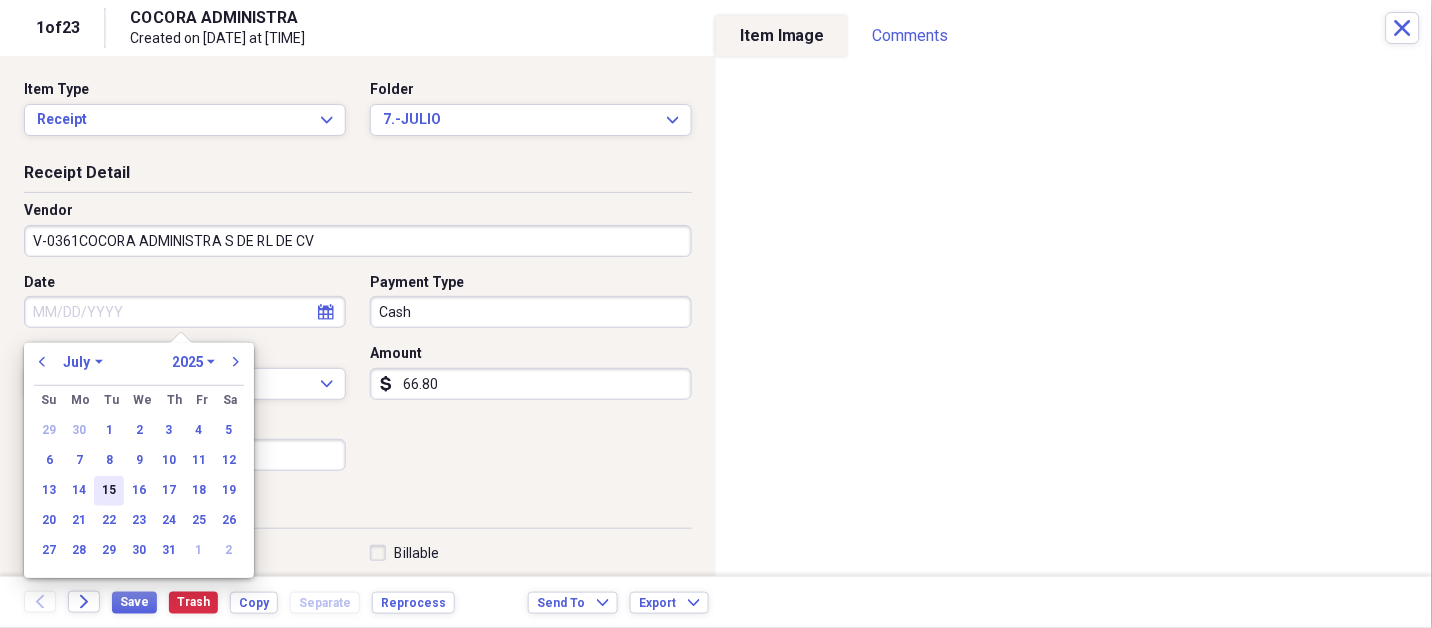 click on "15" at bounding box center (109, 491) 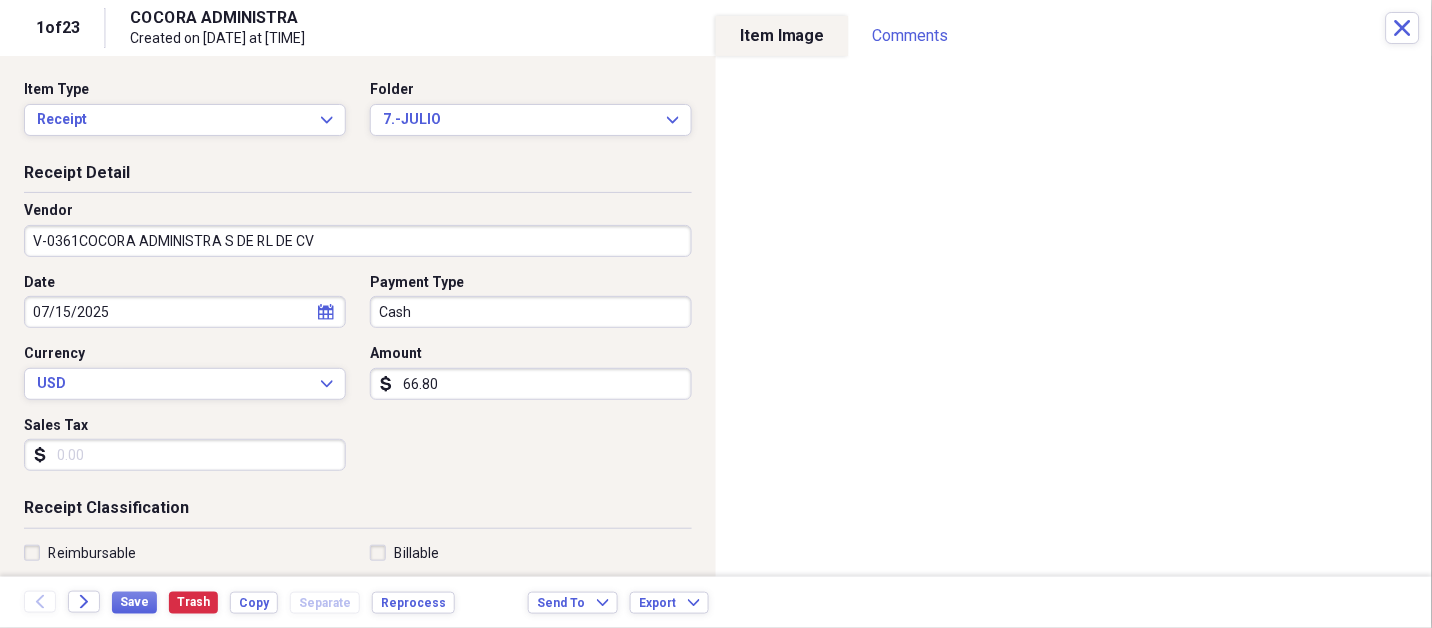 type on "07/15/2025" 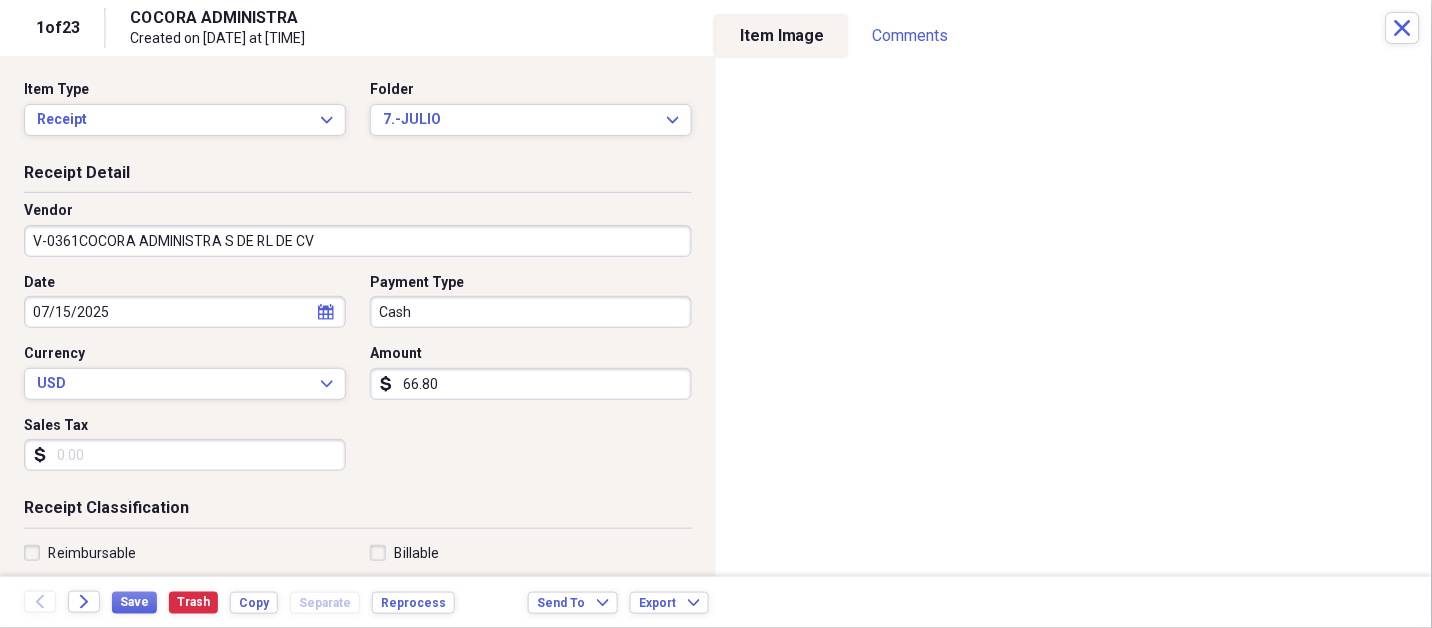 type 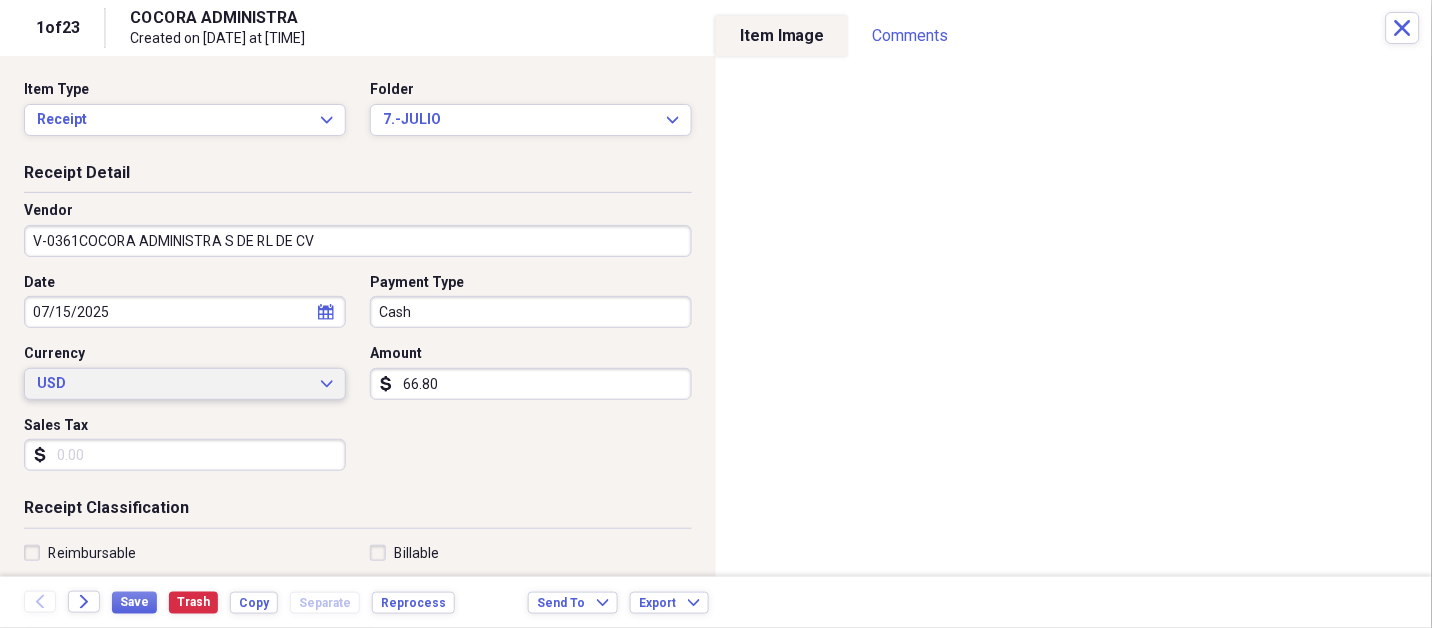type 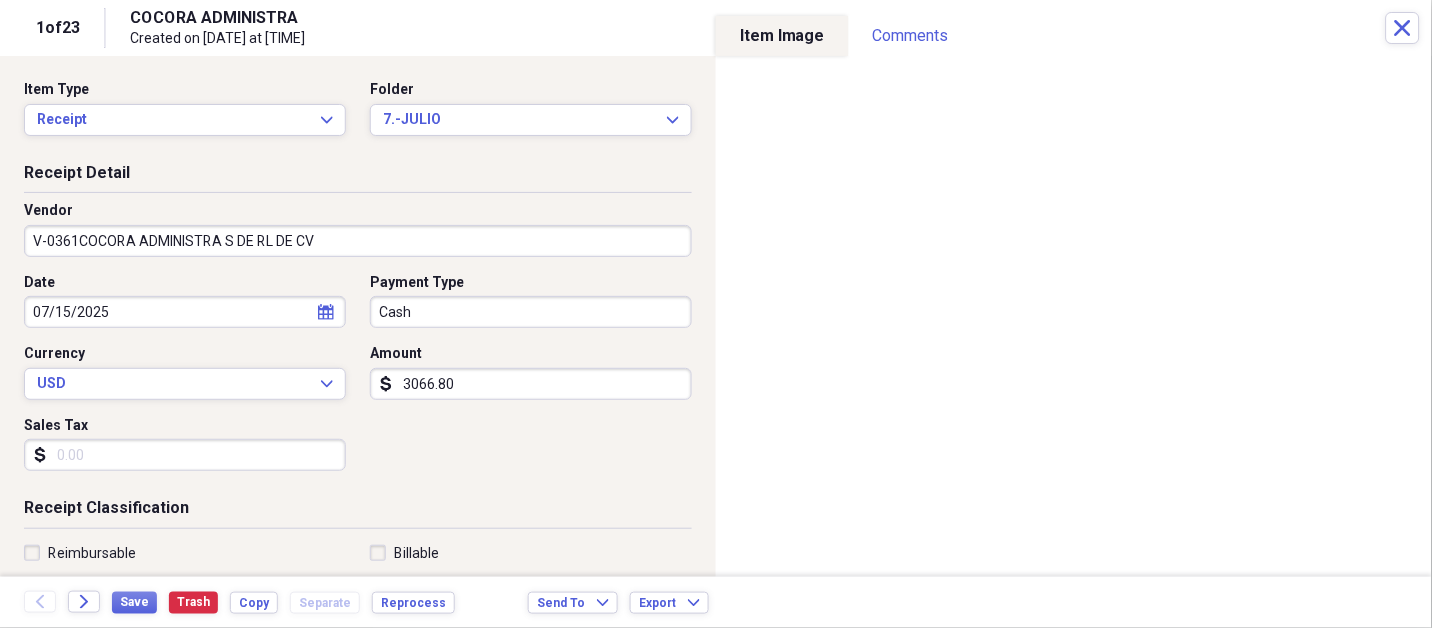 type on "3066.80" 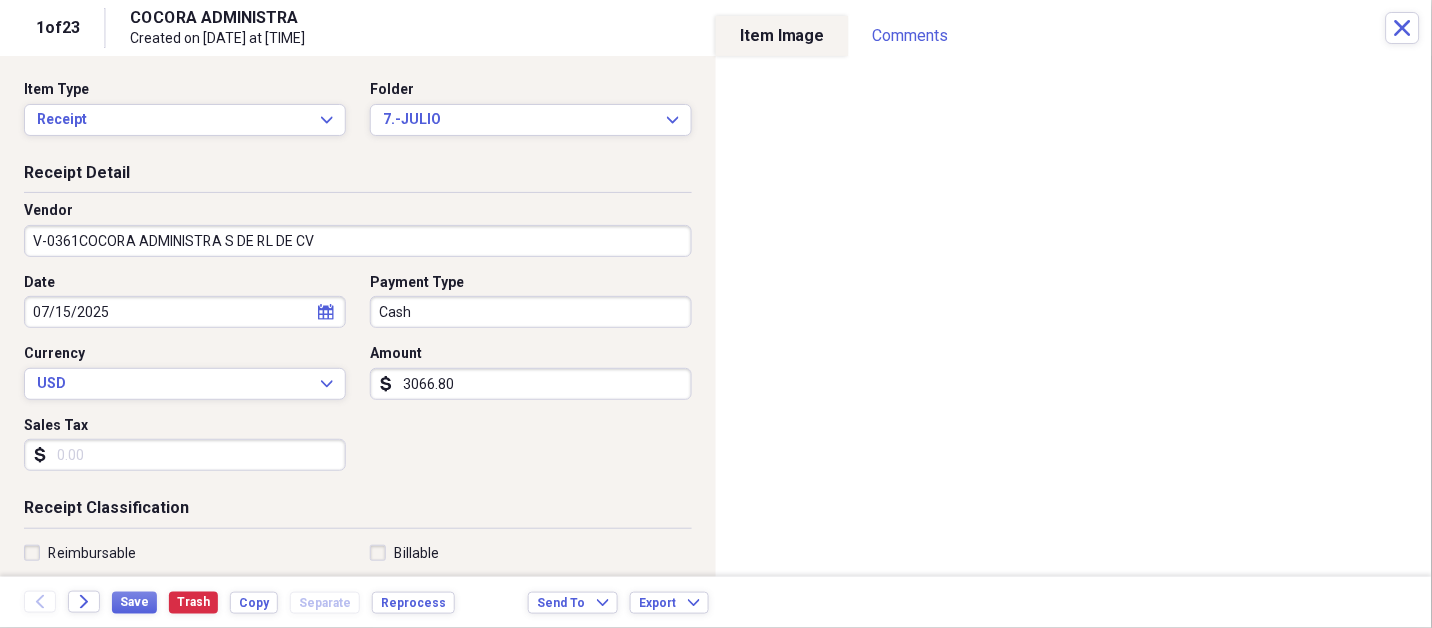 scroll, scrollTop: 307, scrollLeft: 0, axis: vertical 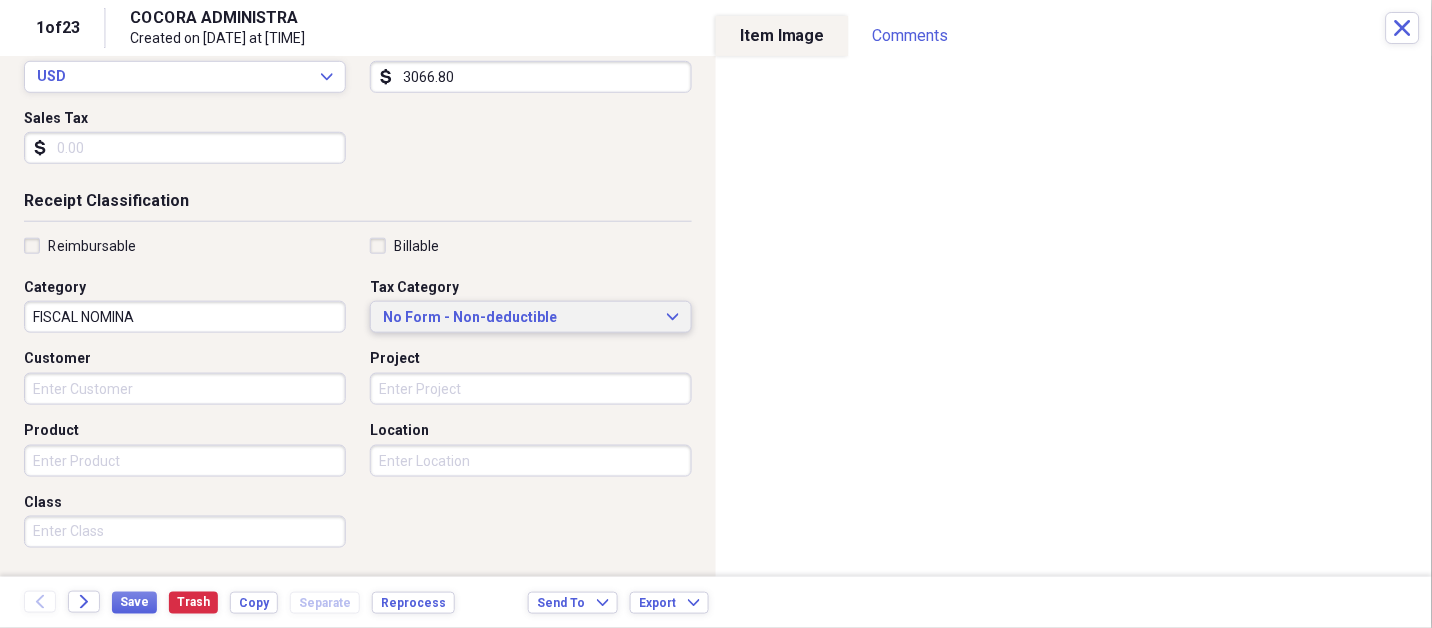 type 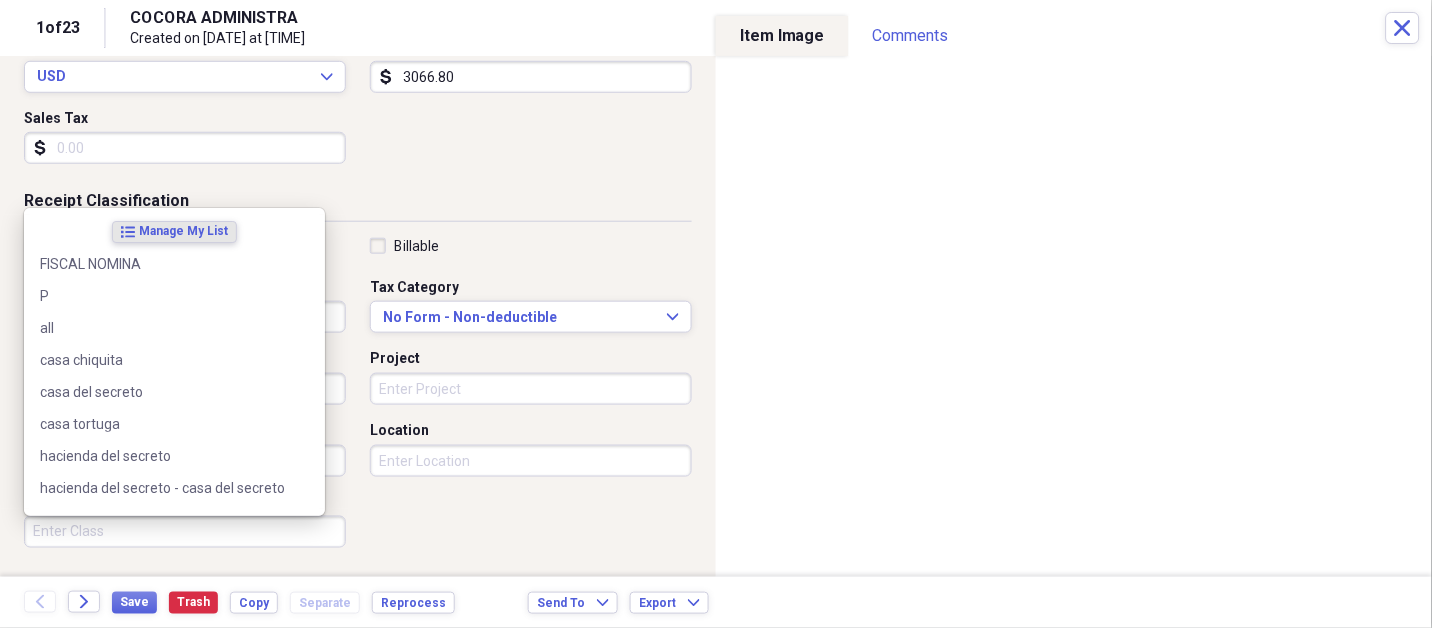 scroll, scrollTop: 497, scrollLeft: 0, axis: vertical 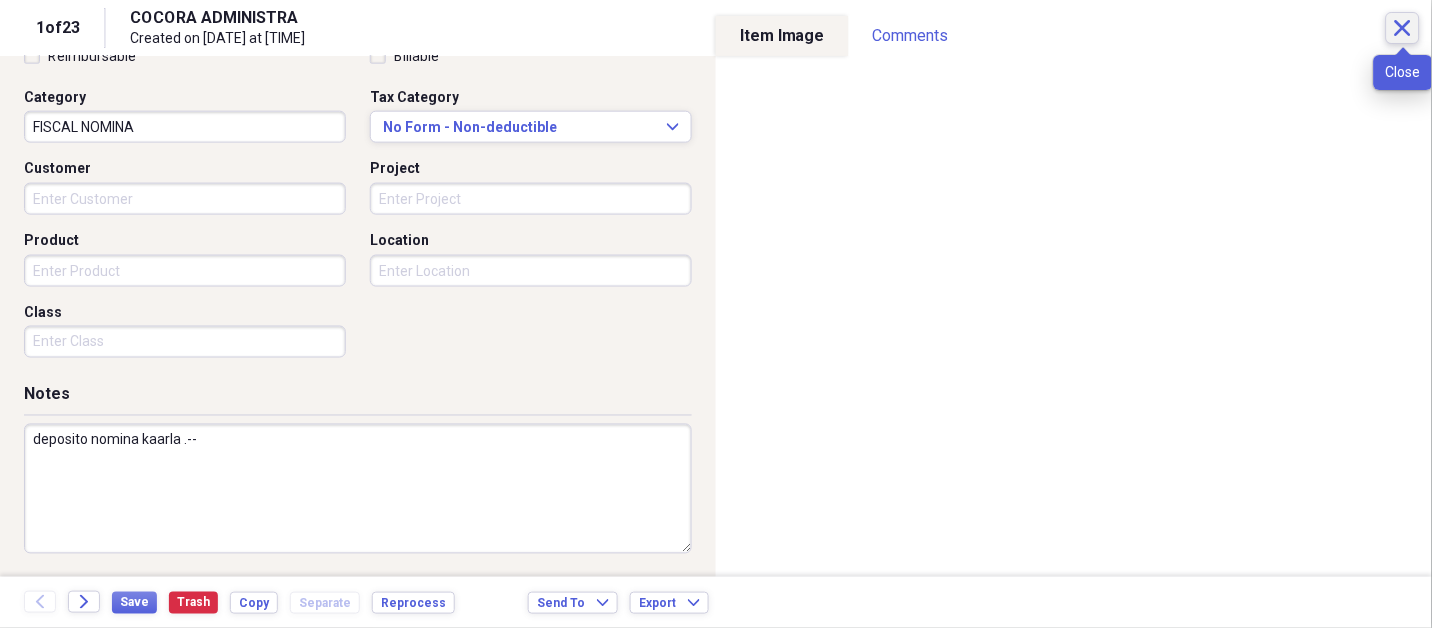 type on "deposito nomina kaarla .--" 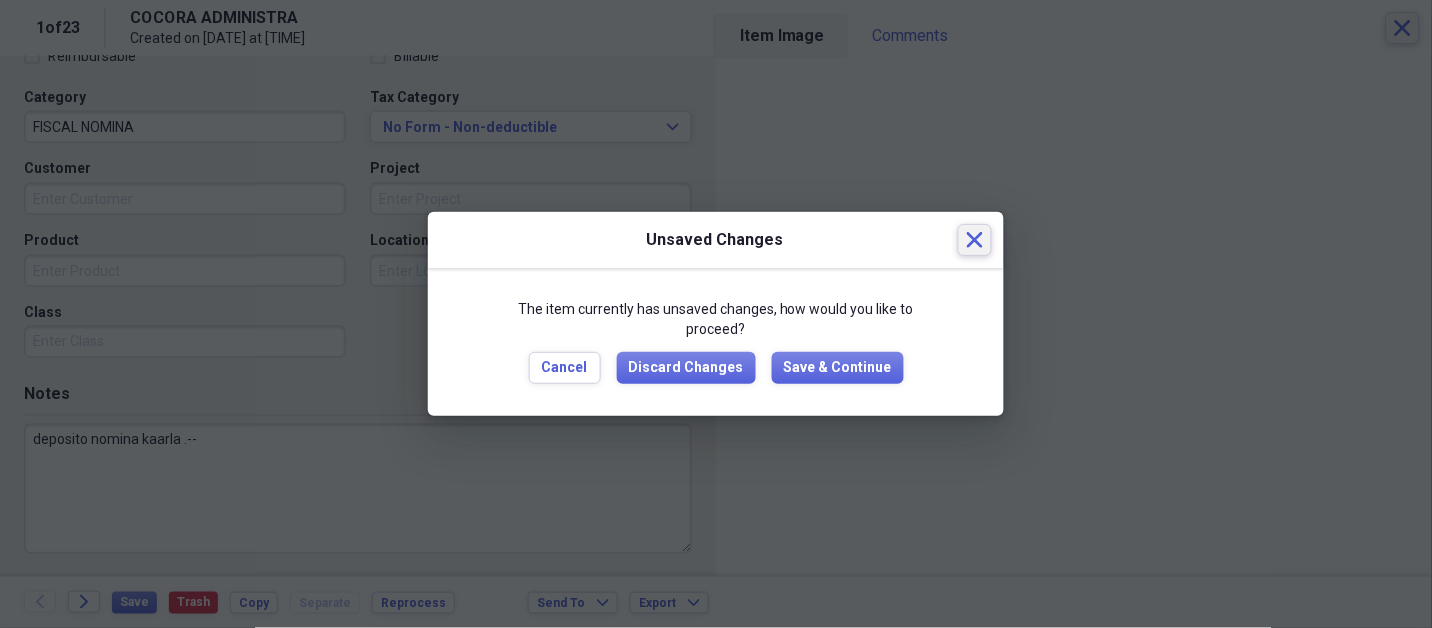 type 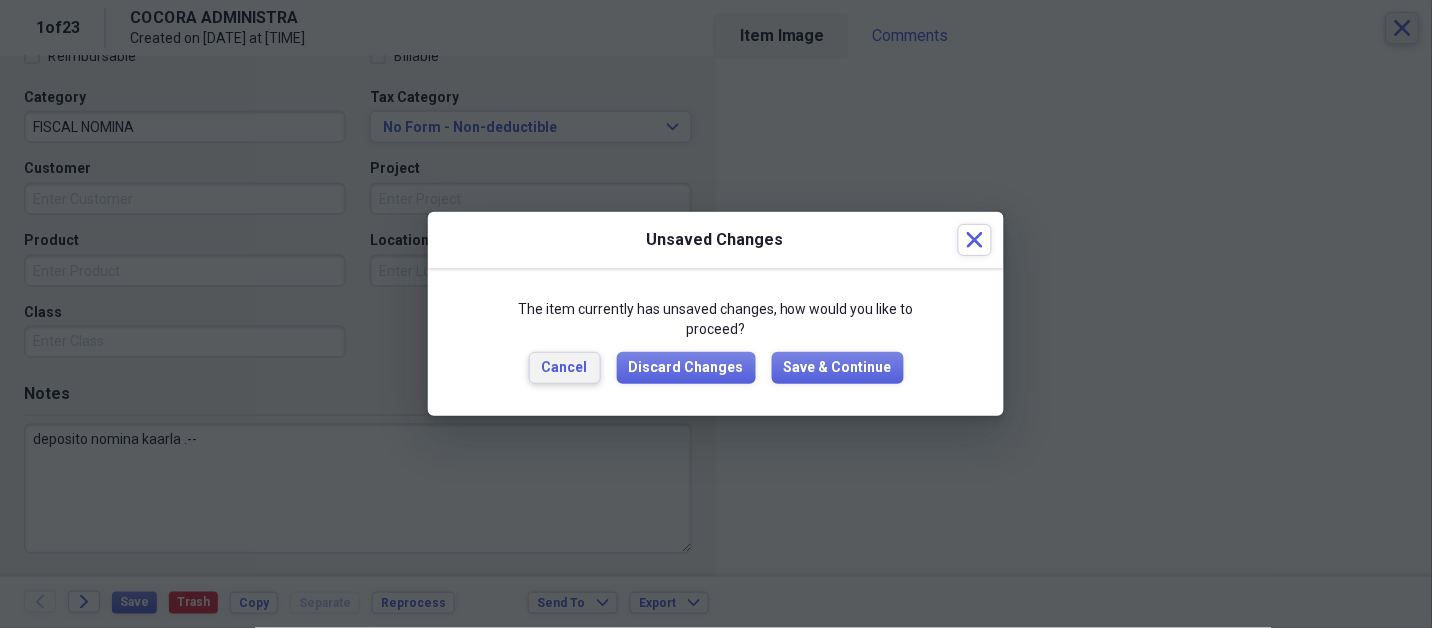 type 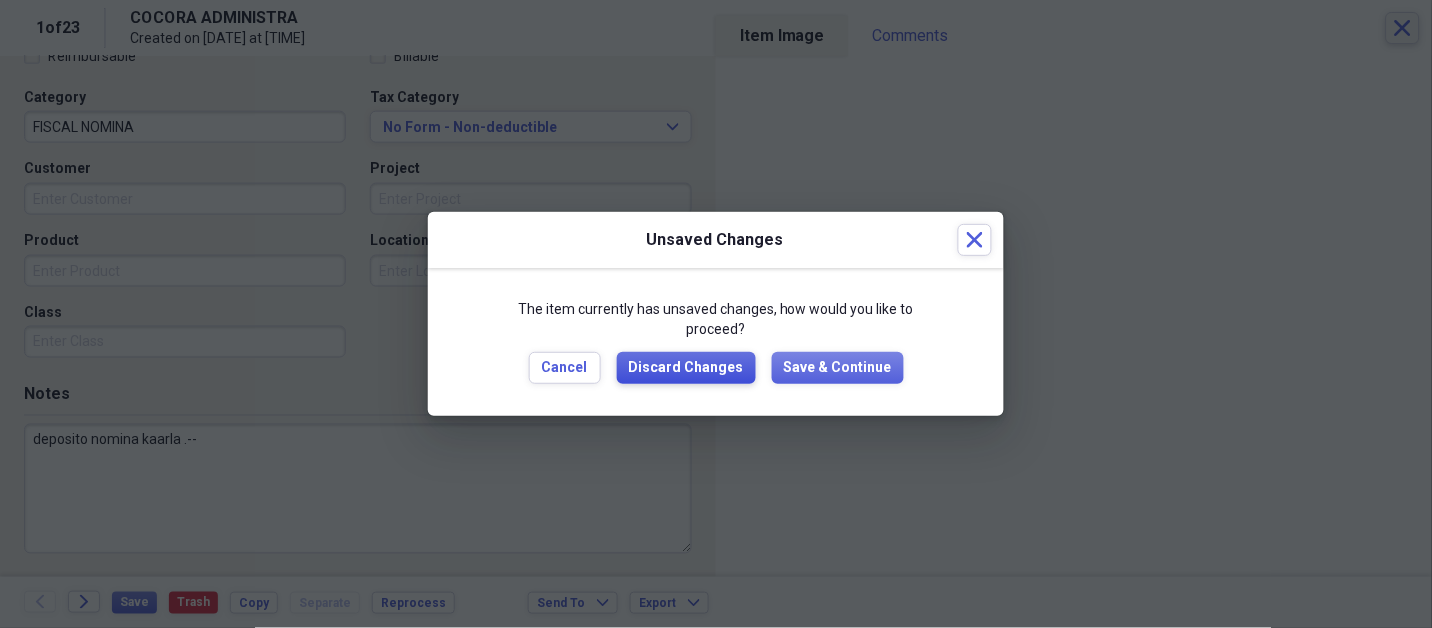 type 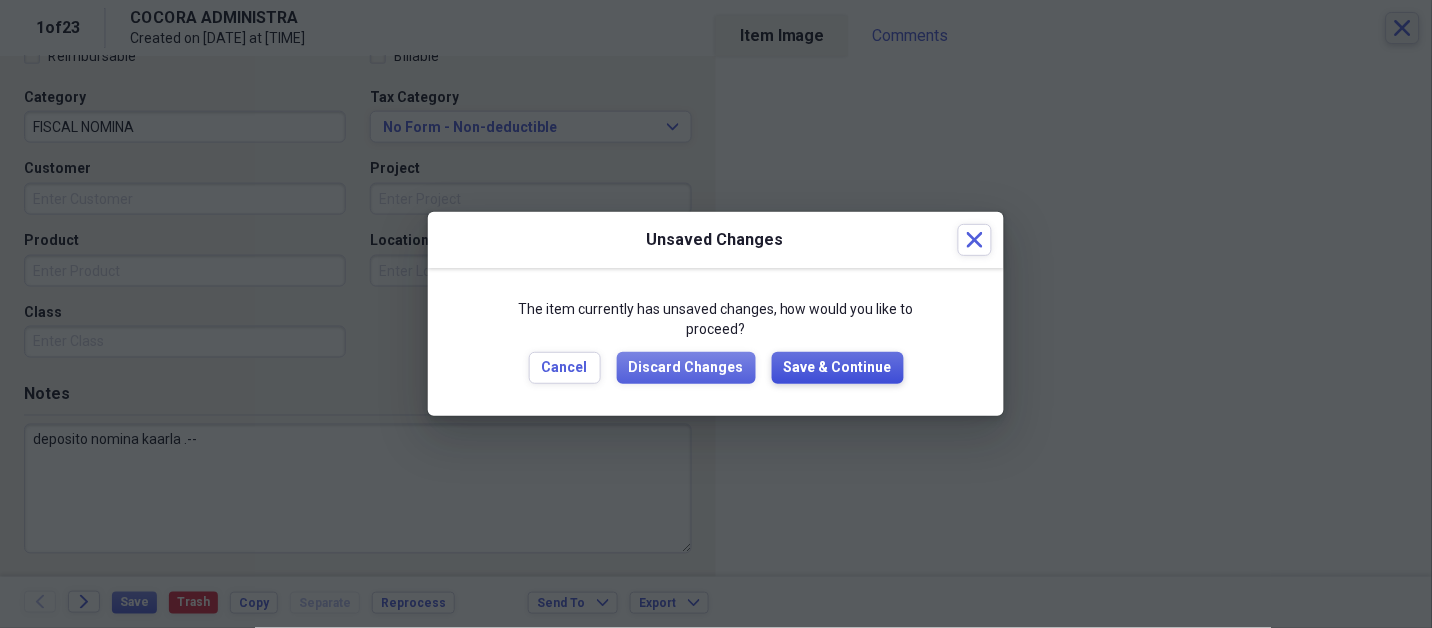type 